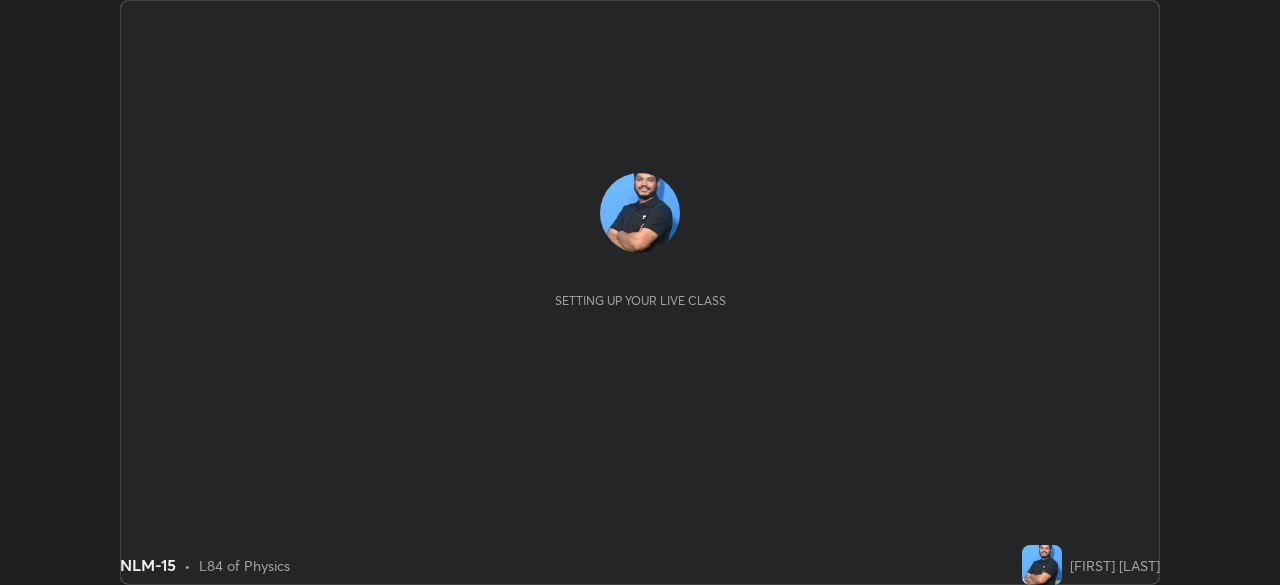 scroll, scrollTop: 0, scrollLeft: 0, axis: both 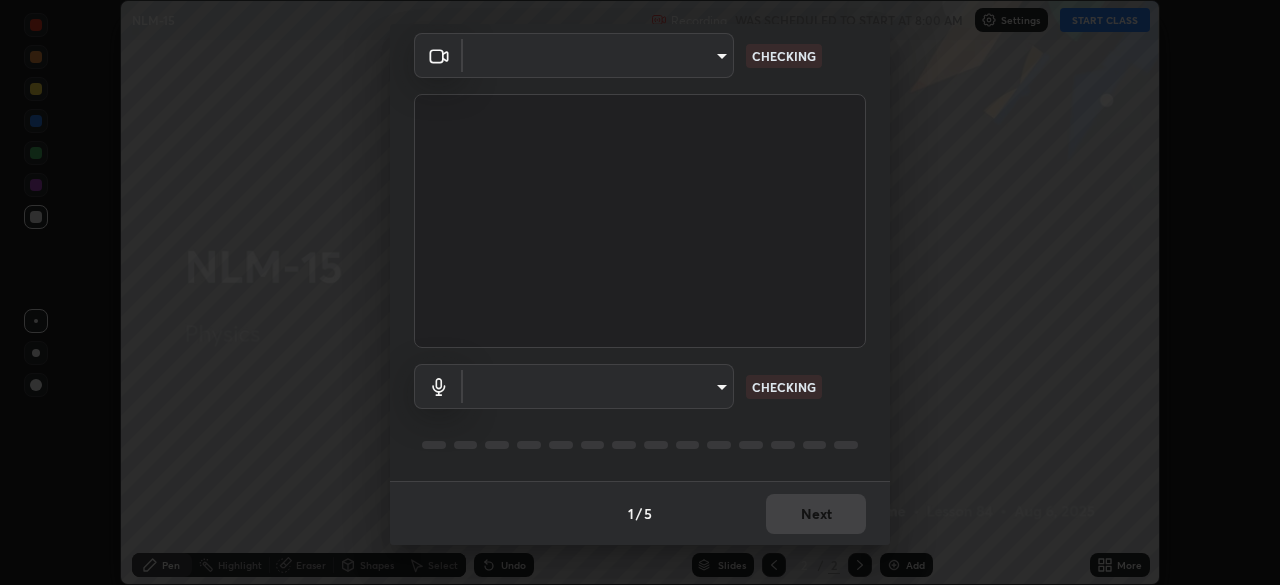 type on "9d859b0dc9df3993e45d71748640ef8916b2c21d6ac1b4416f64a69378af508e" 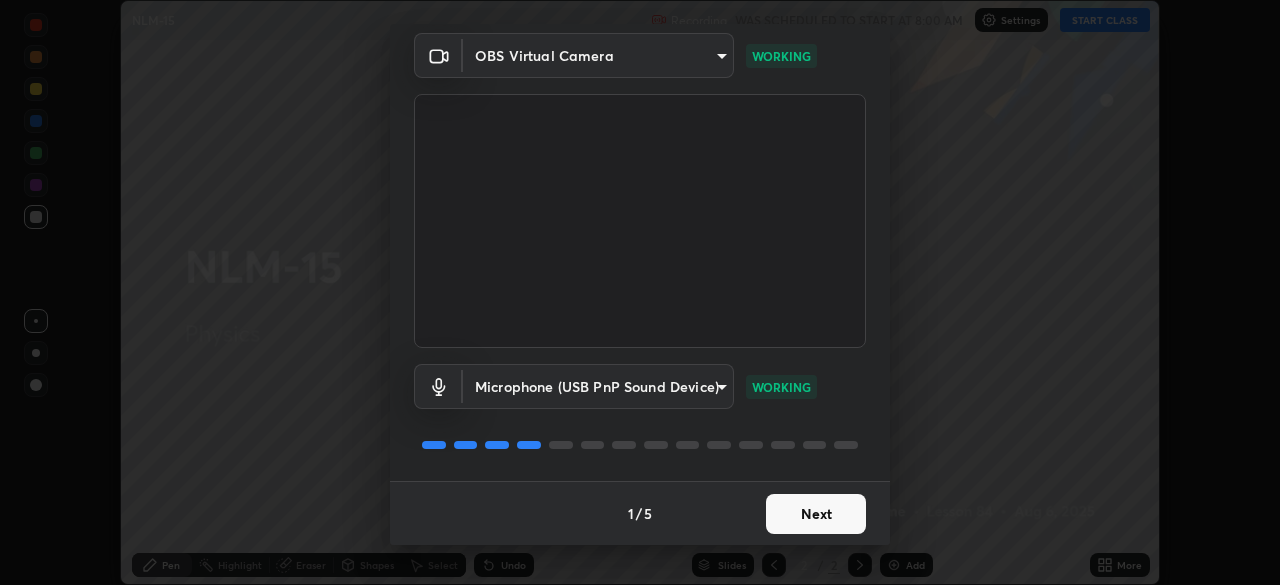 click on "Next" at bounding box center [816, 514] 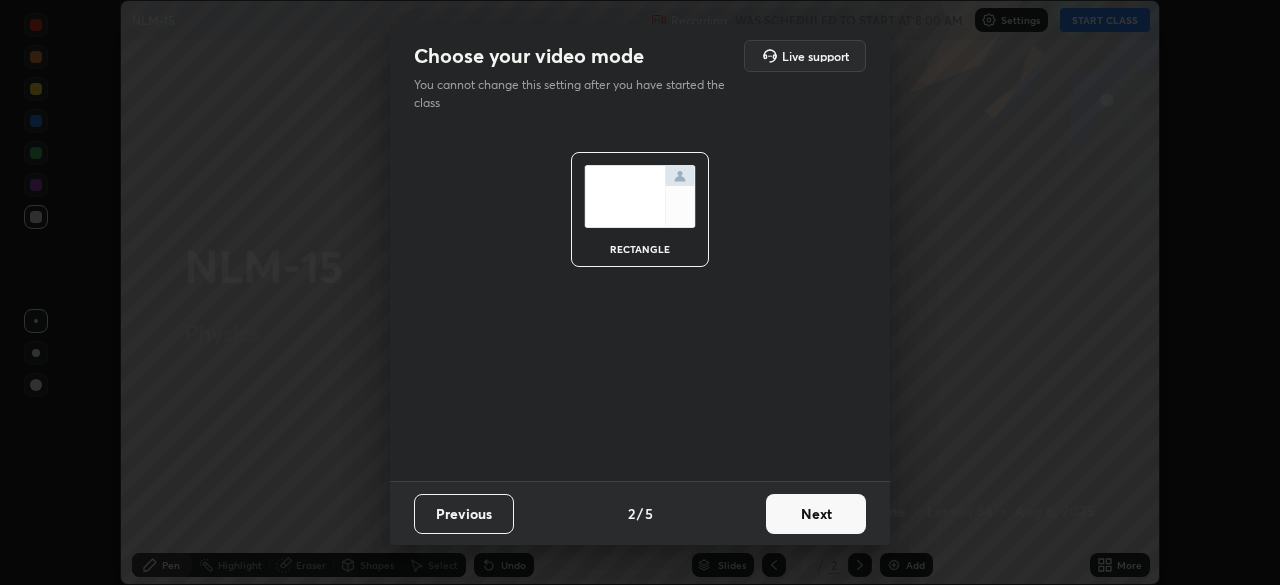 scroll, scrollTop: 0, scrollLeft: 0, axis: both 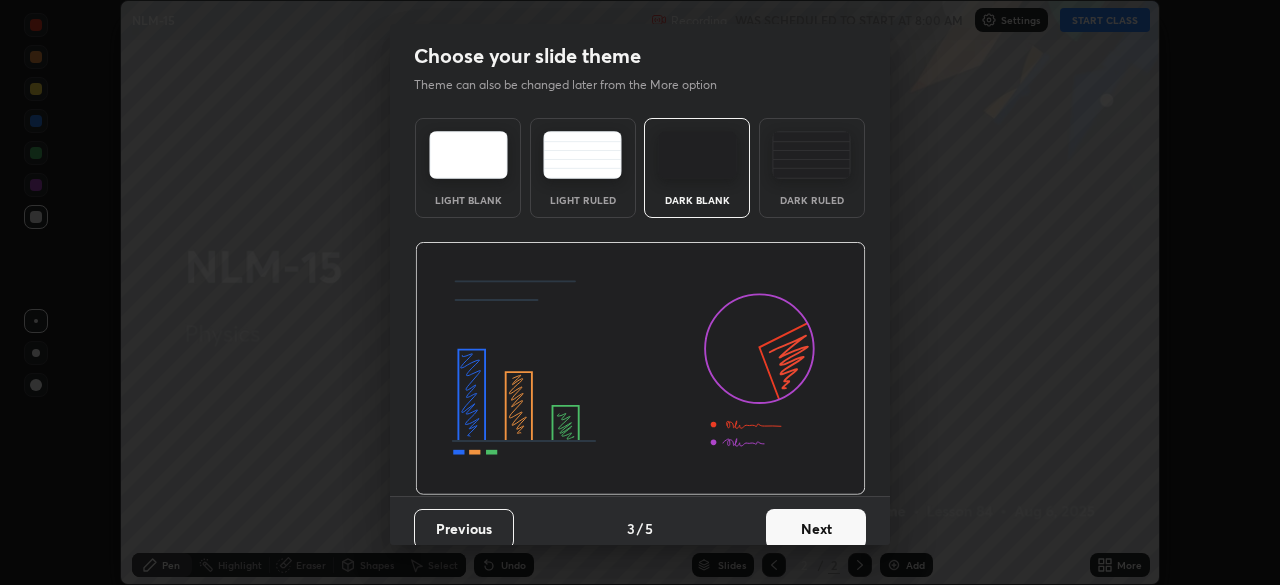 click on "Next" at bounding box center [816, 529] 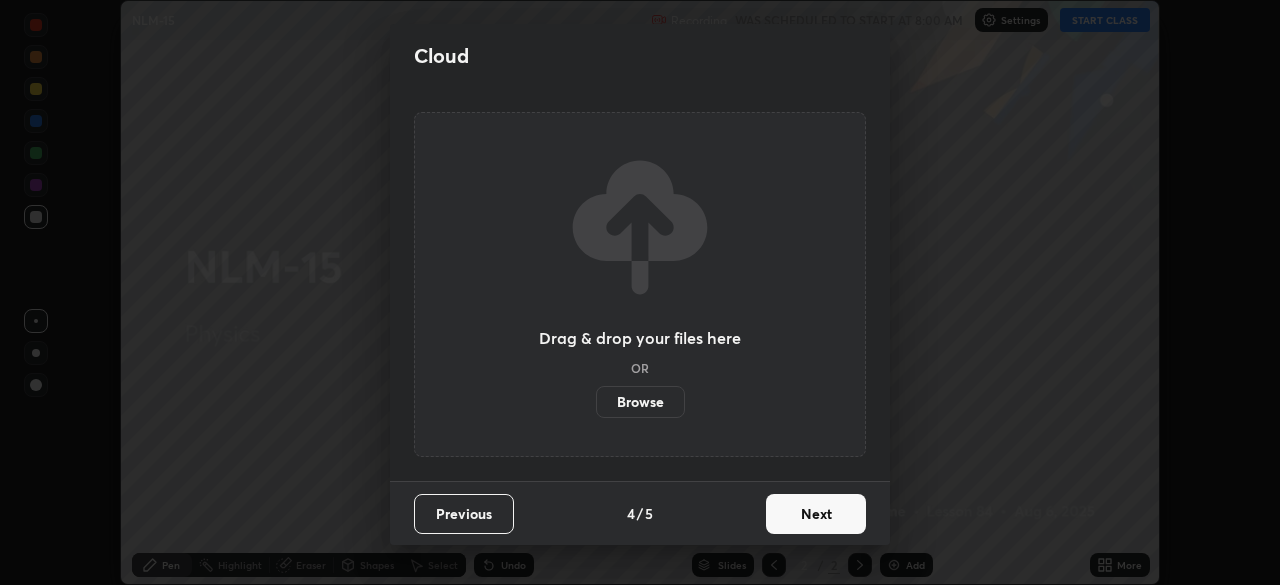 click on "Next" at bounding box center (816, 514) 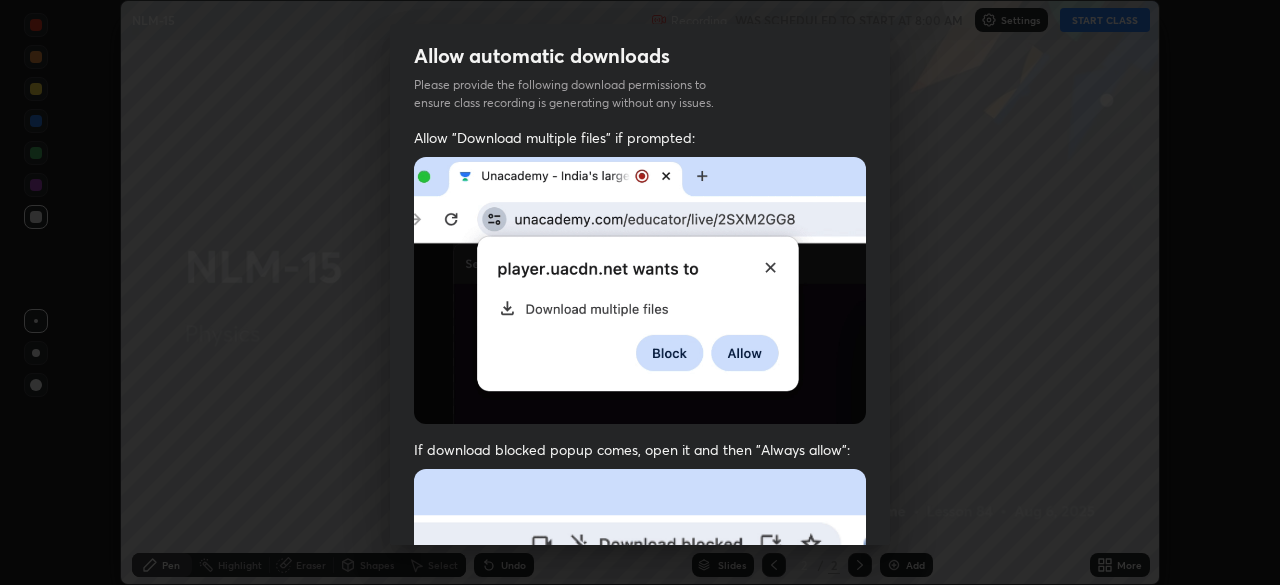 click on "Previous 5 / 5 Done" at bounding box center [640, 1002] 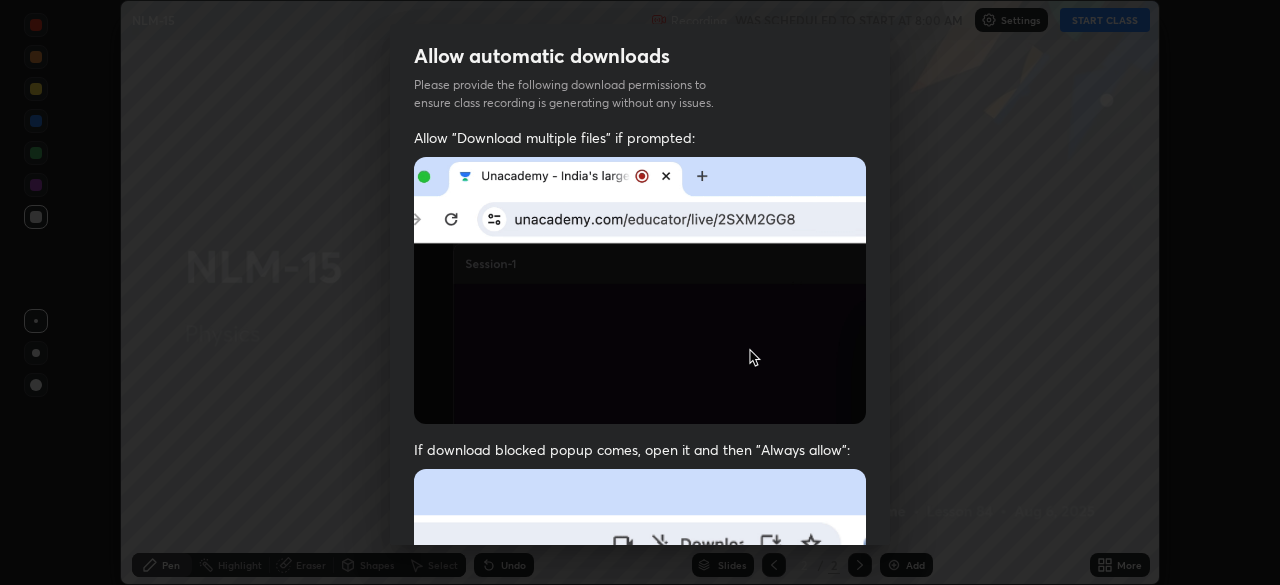 click at bounding box center [640, 290] 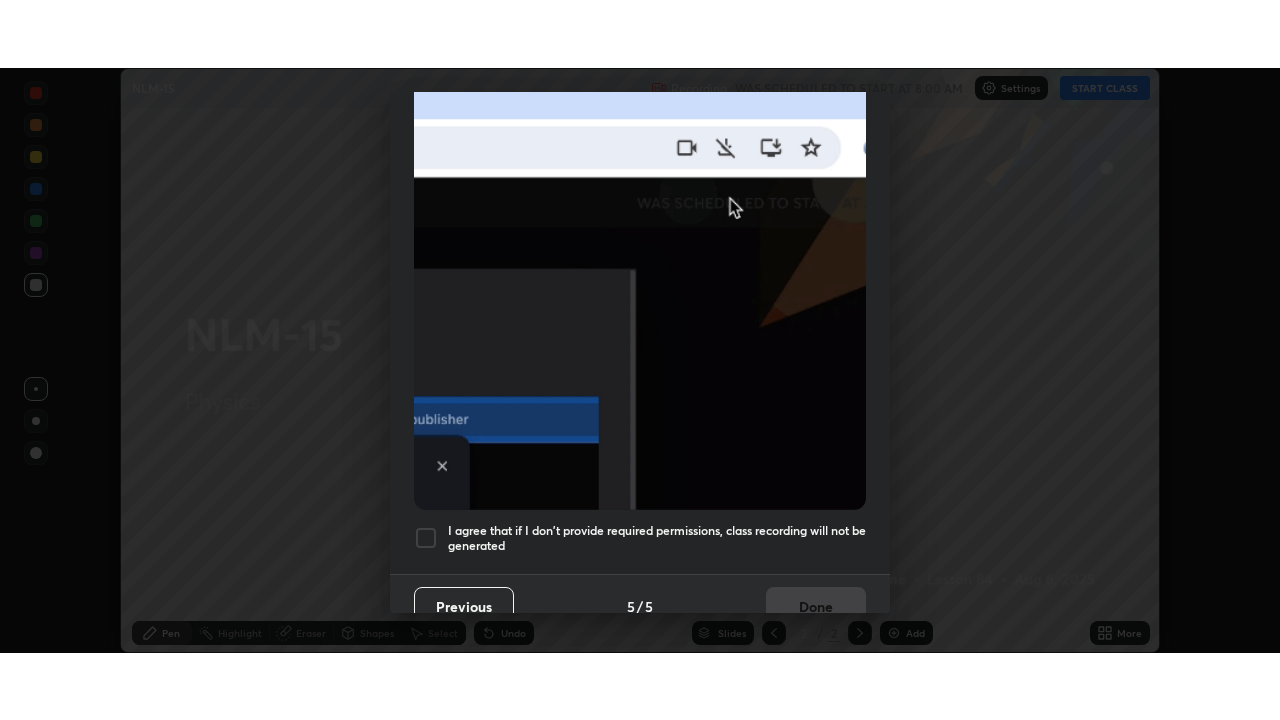 scroll, scrollTop: 479, scrollLeft: 0, axis: vertical 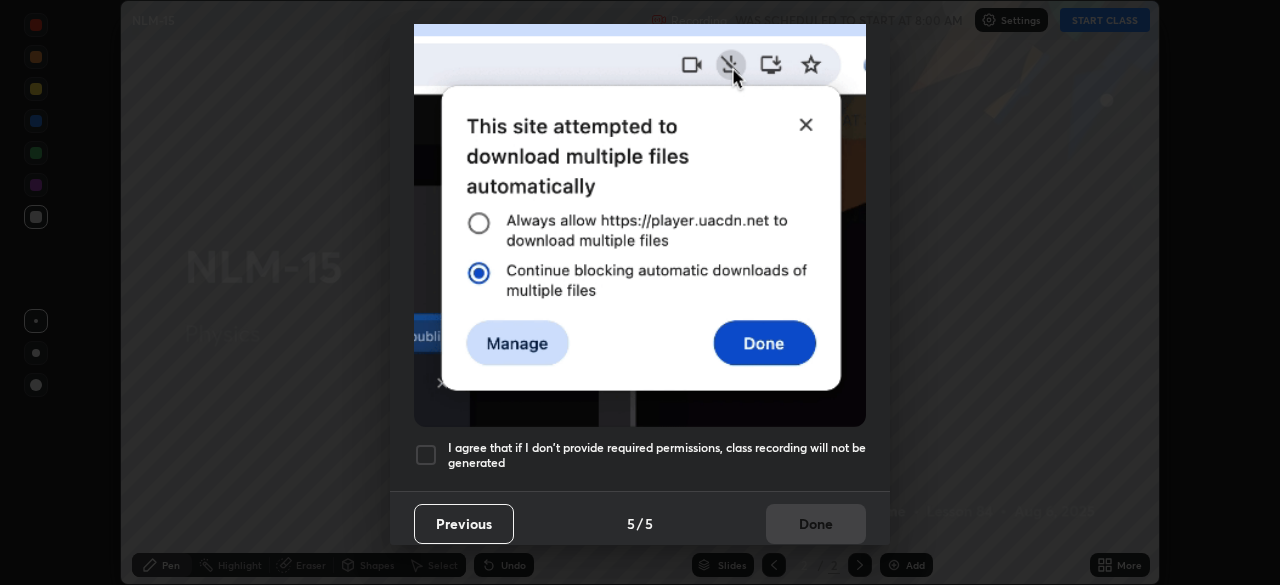 click at bounding box center (426, 455) 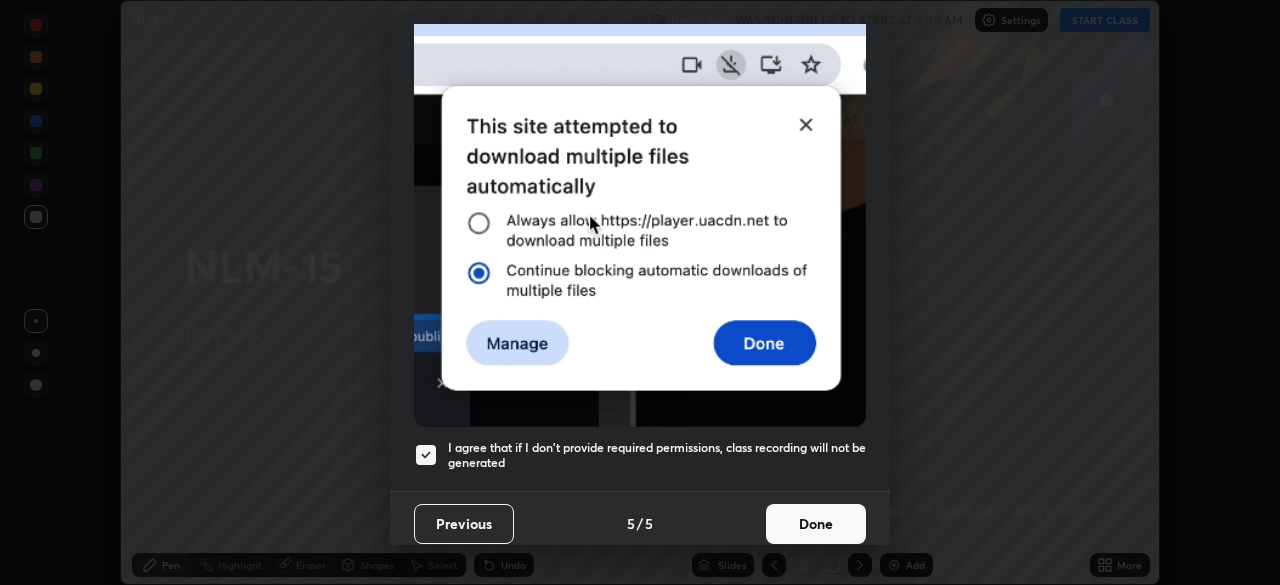 click on "Done" at bounding box center [816, 524] 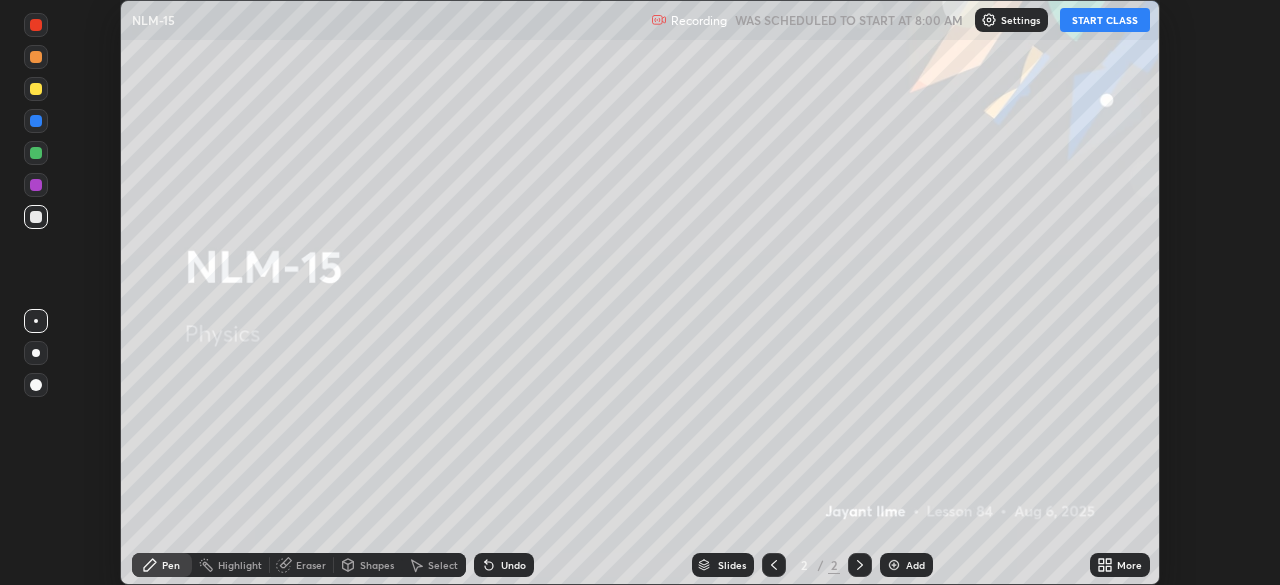 click on "START CLASS" at bounding box center (1105, 20) 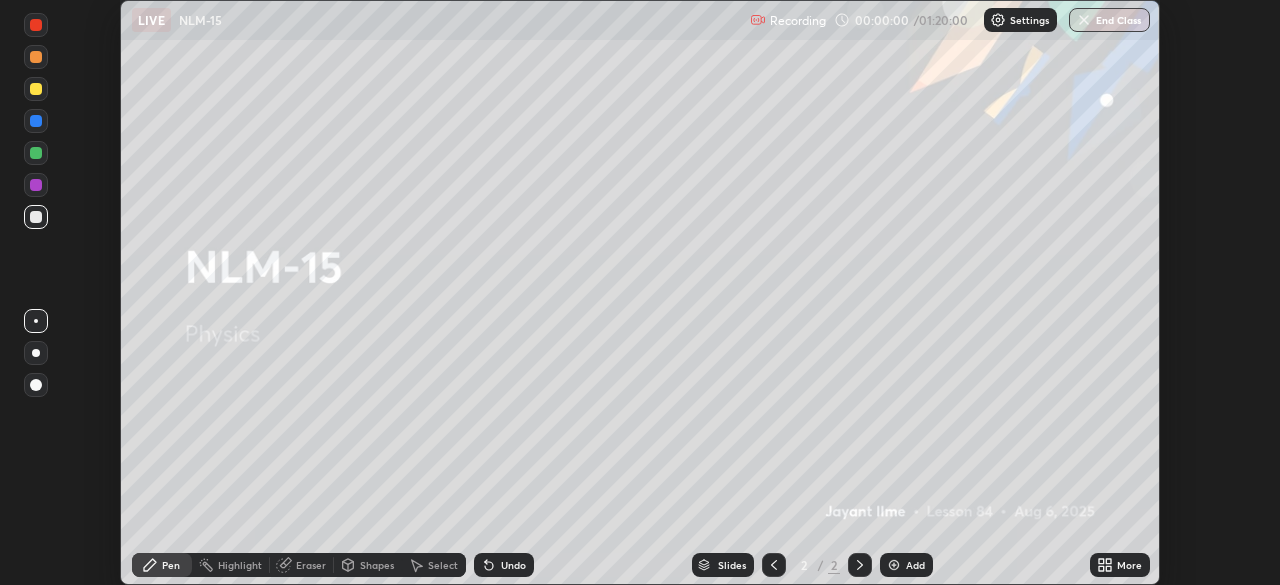 click on "More" at bounding box center [1129, 565] 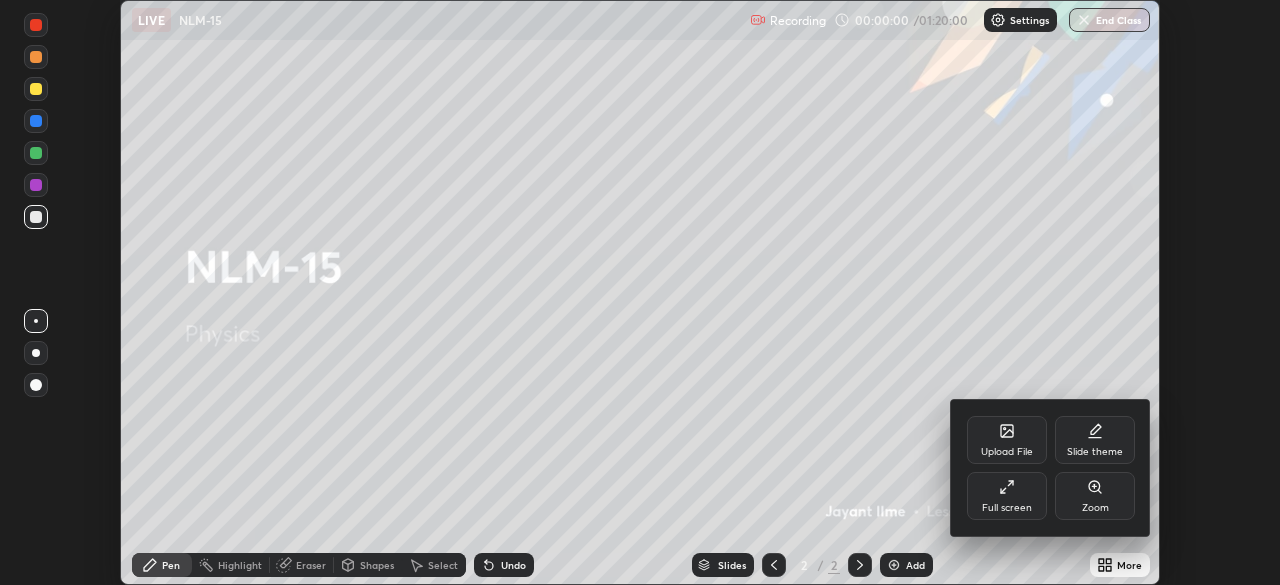 click on "Full screen" at bounding box center (1007, 496) 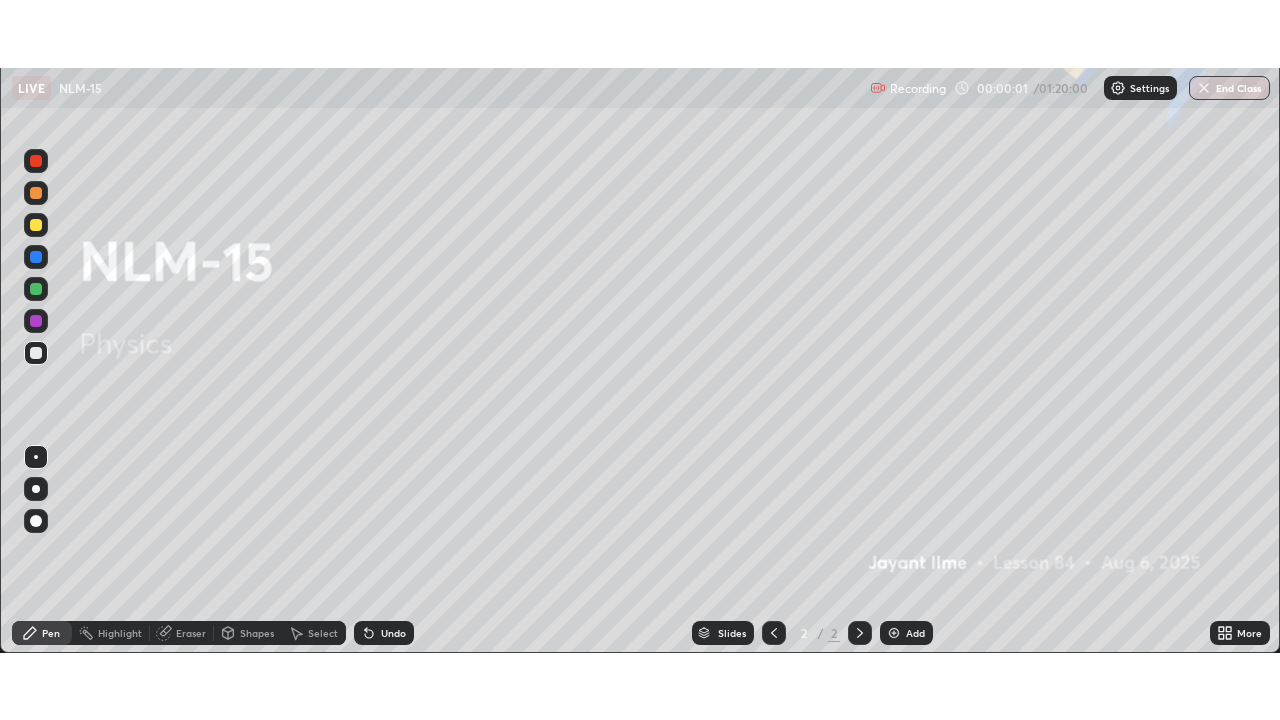 scroll, scrollTop: 99280, scrollLeft: 98720, axis: both 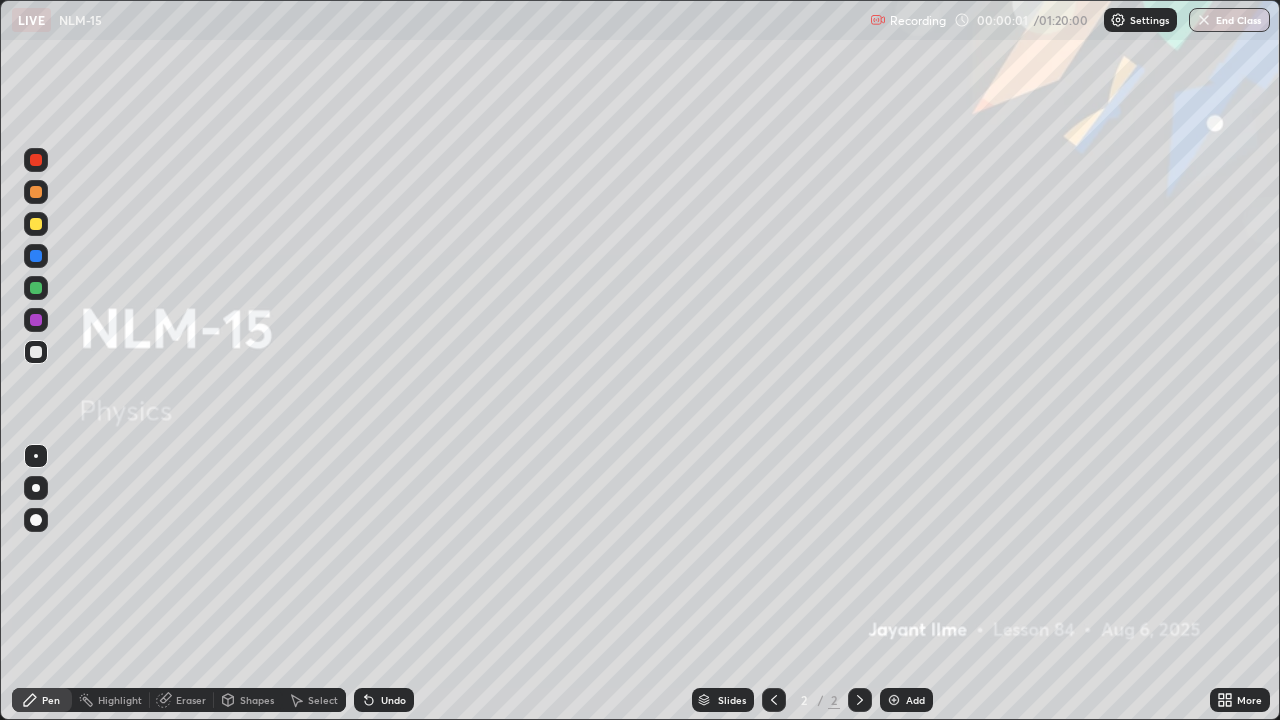 click on "Add" at bounding box center [915, 700] 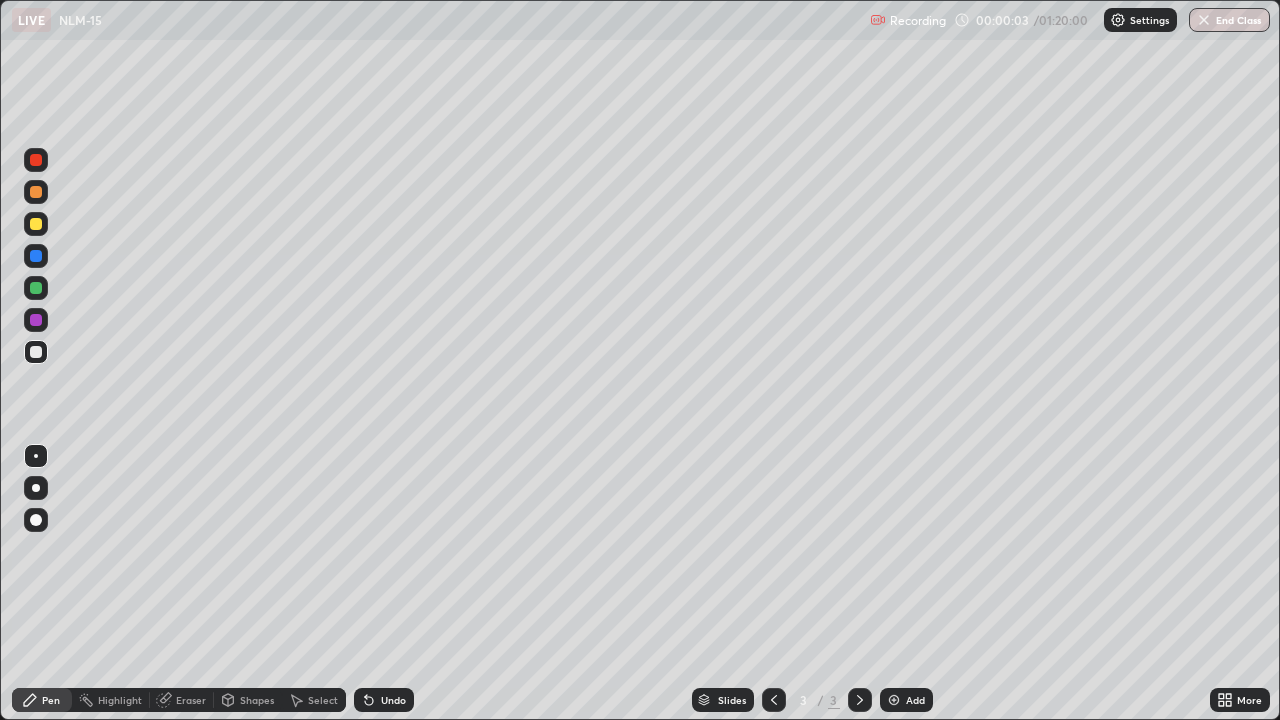 click at bounding box center [36, 520] 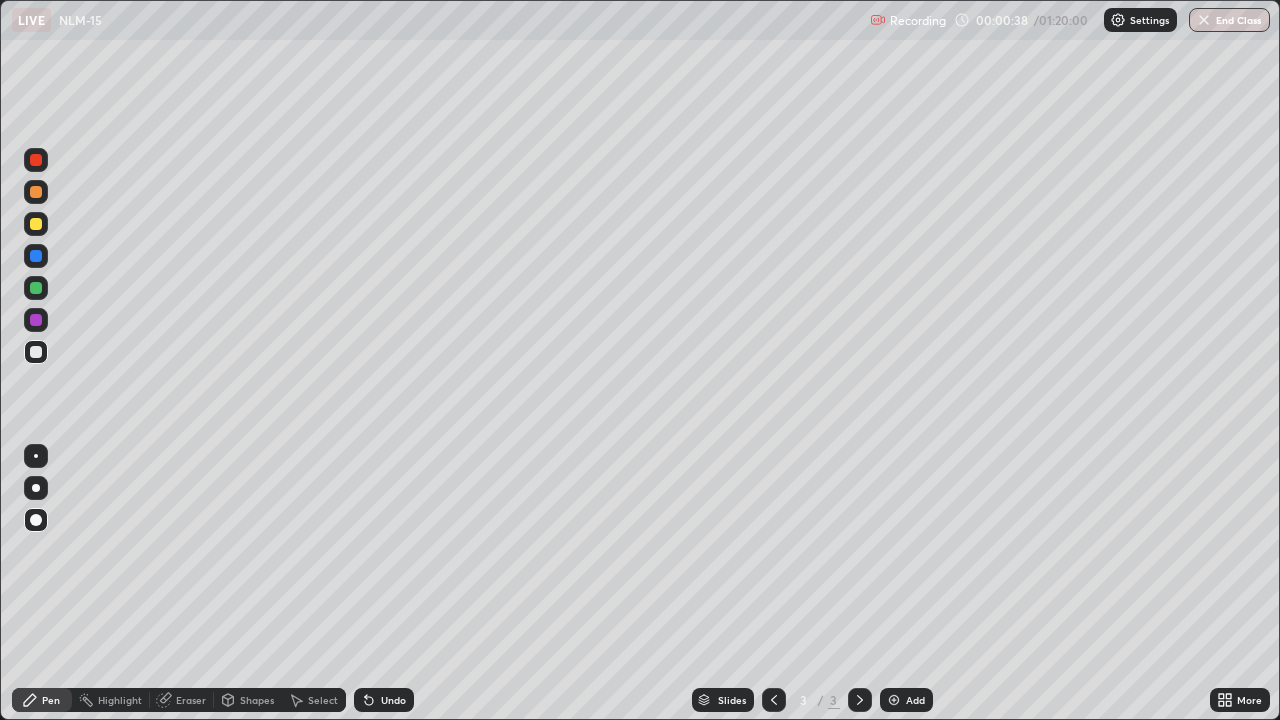click at bounding box center [36, 224] 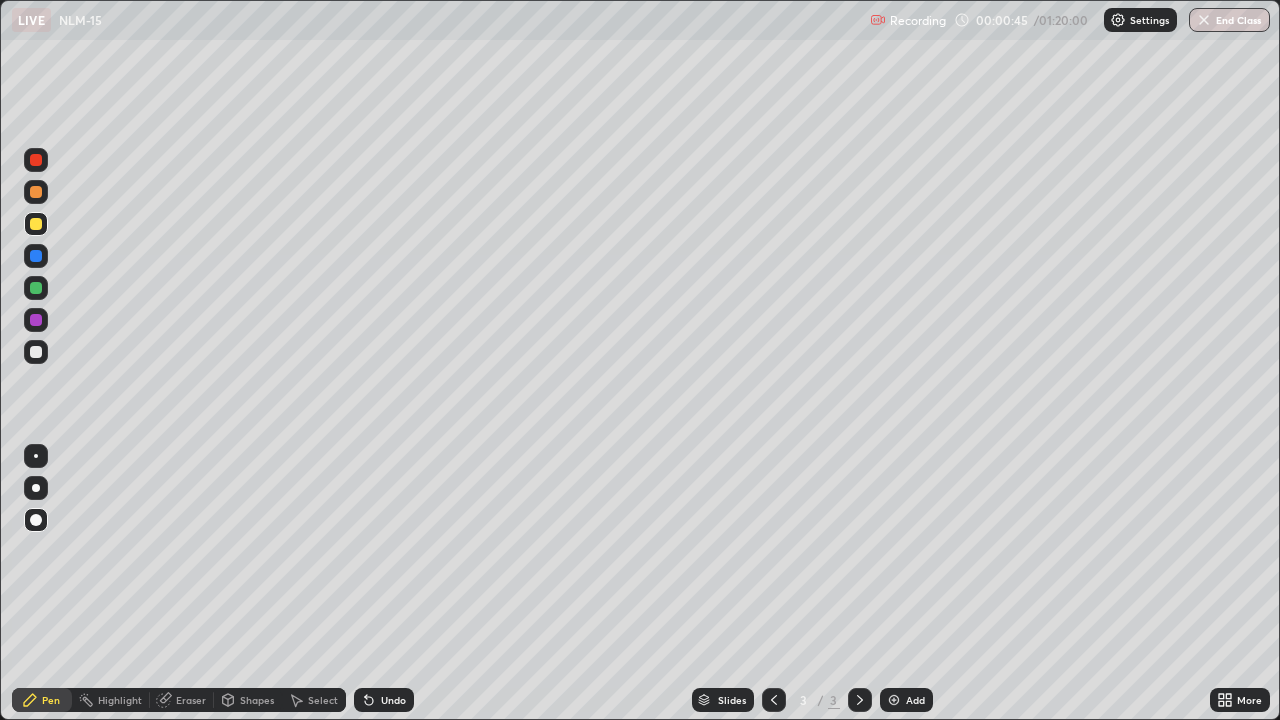 click on "Undo" at bounding box center (393, 700) 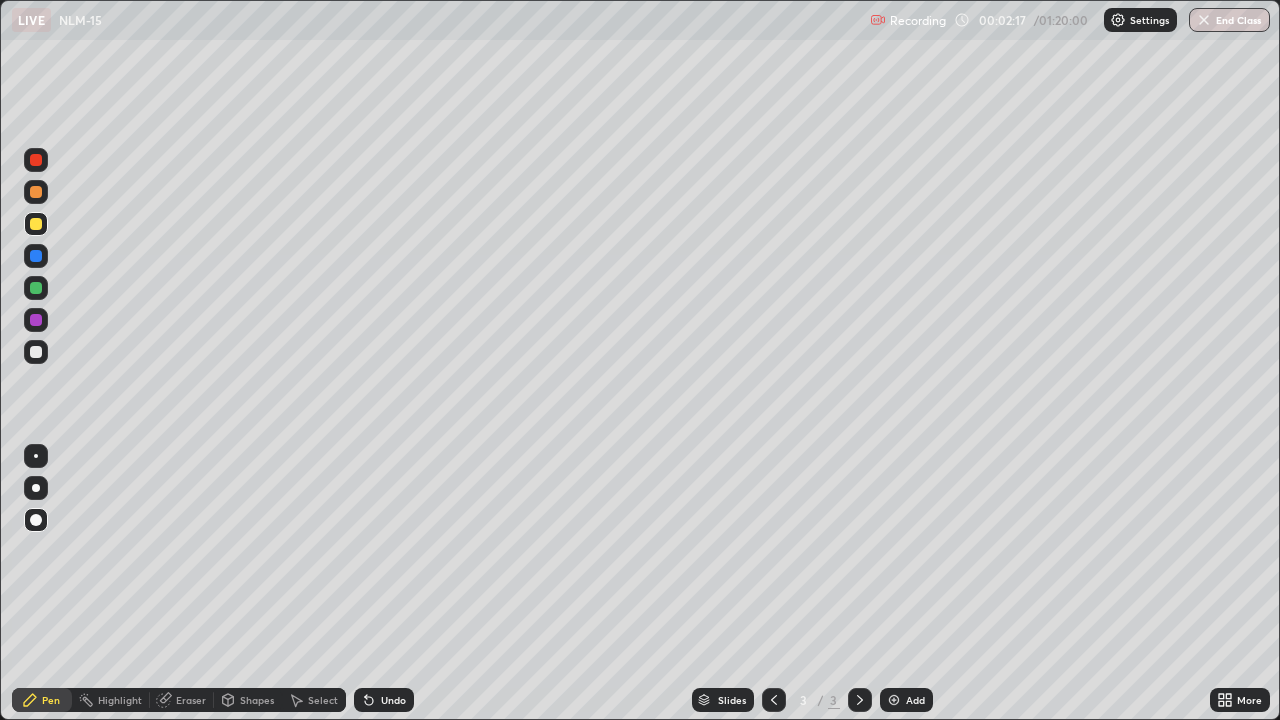 click at bounding box center [36, 352] 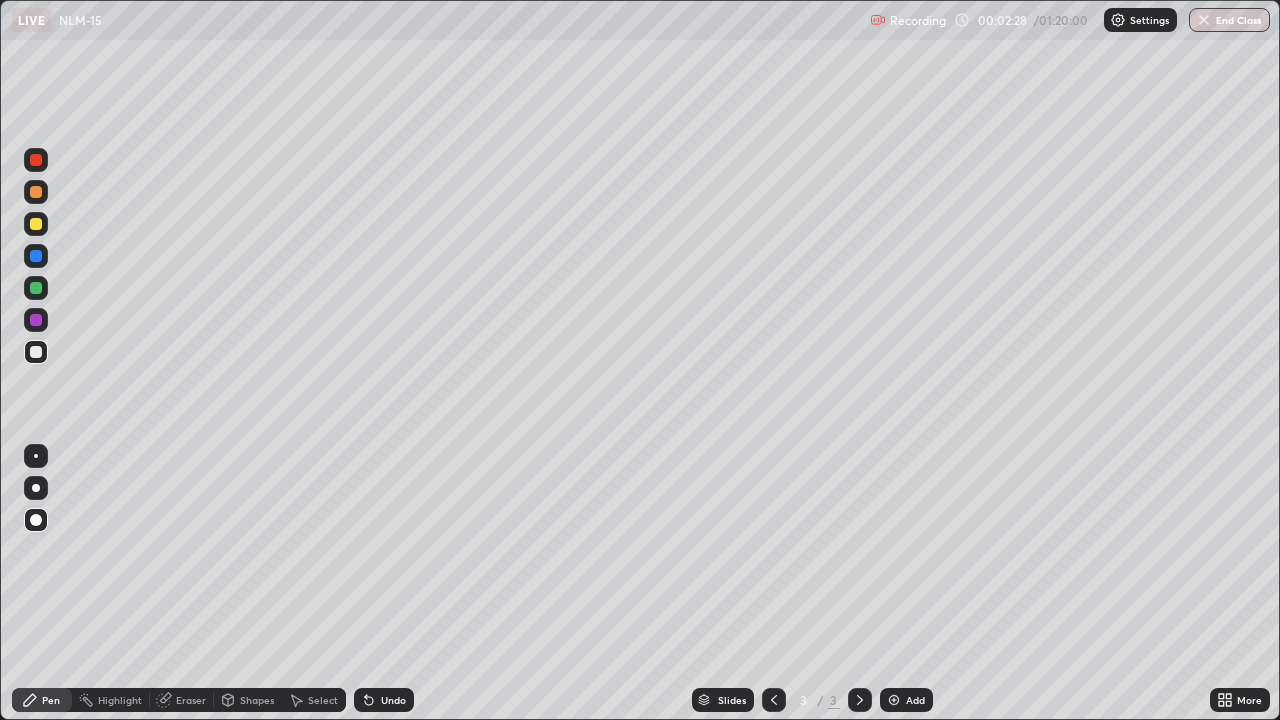 click on "Undo" at bounding box center [393, 700] 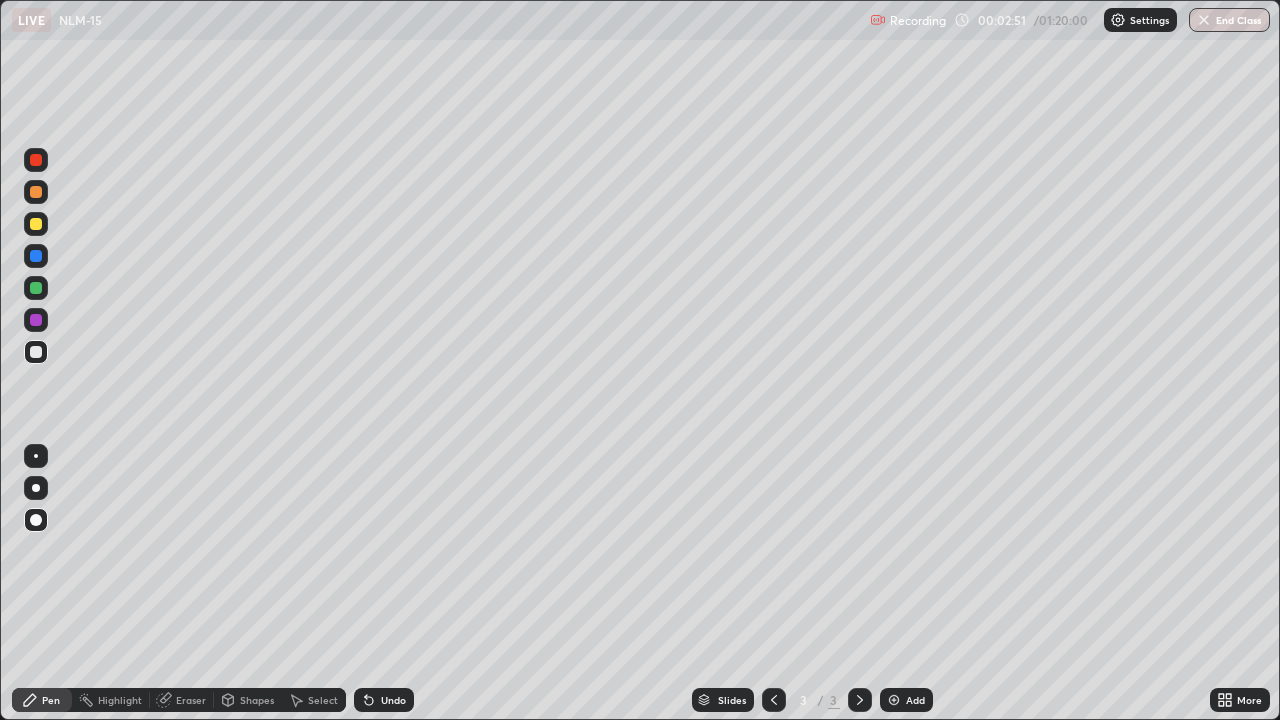 click at bounding box center [36, 288] 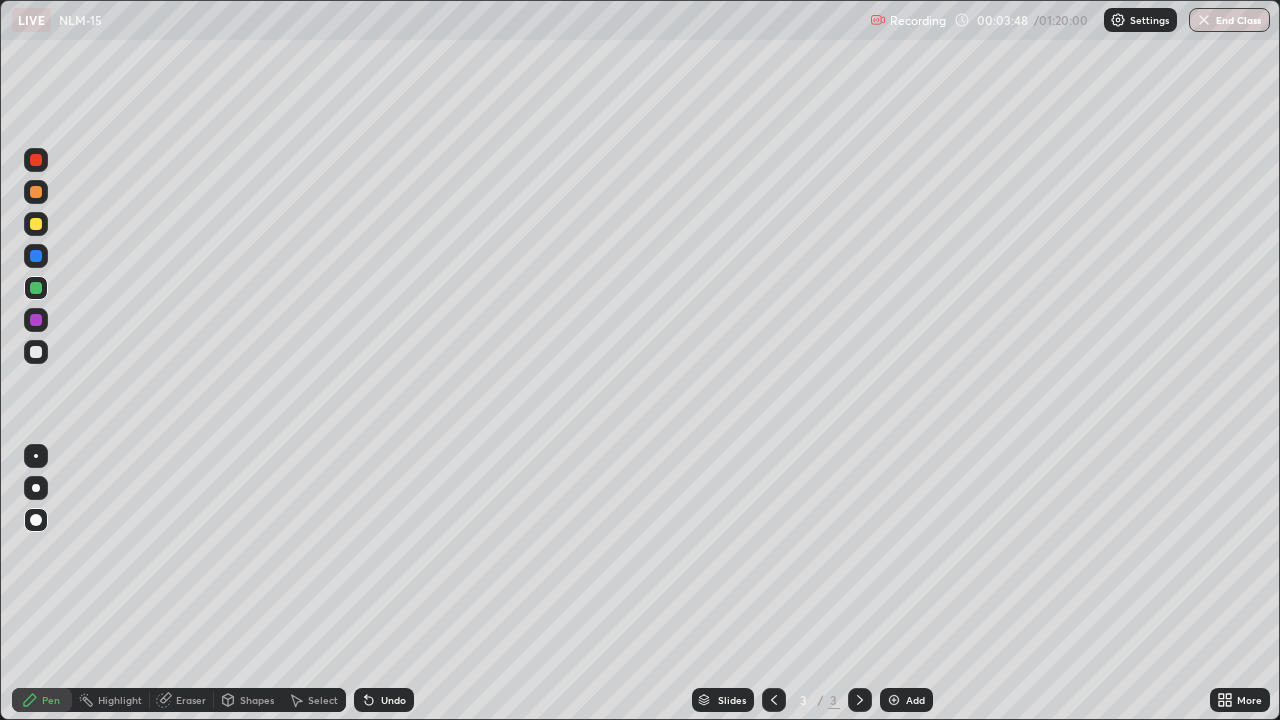 click at bounding box center [36, 352] 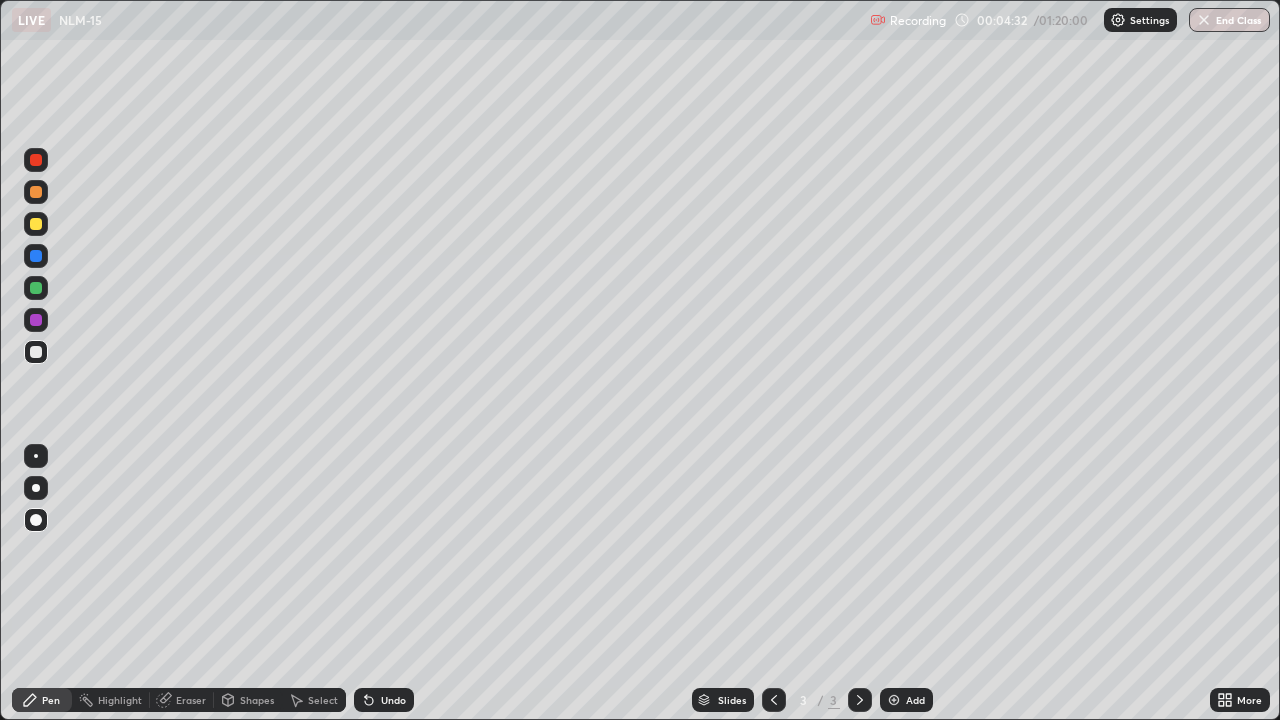 click at bounding box center (894, 700) 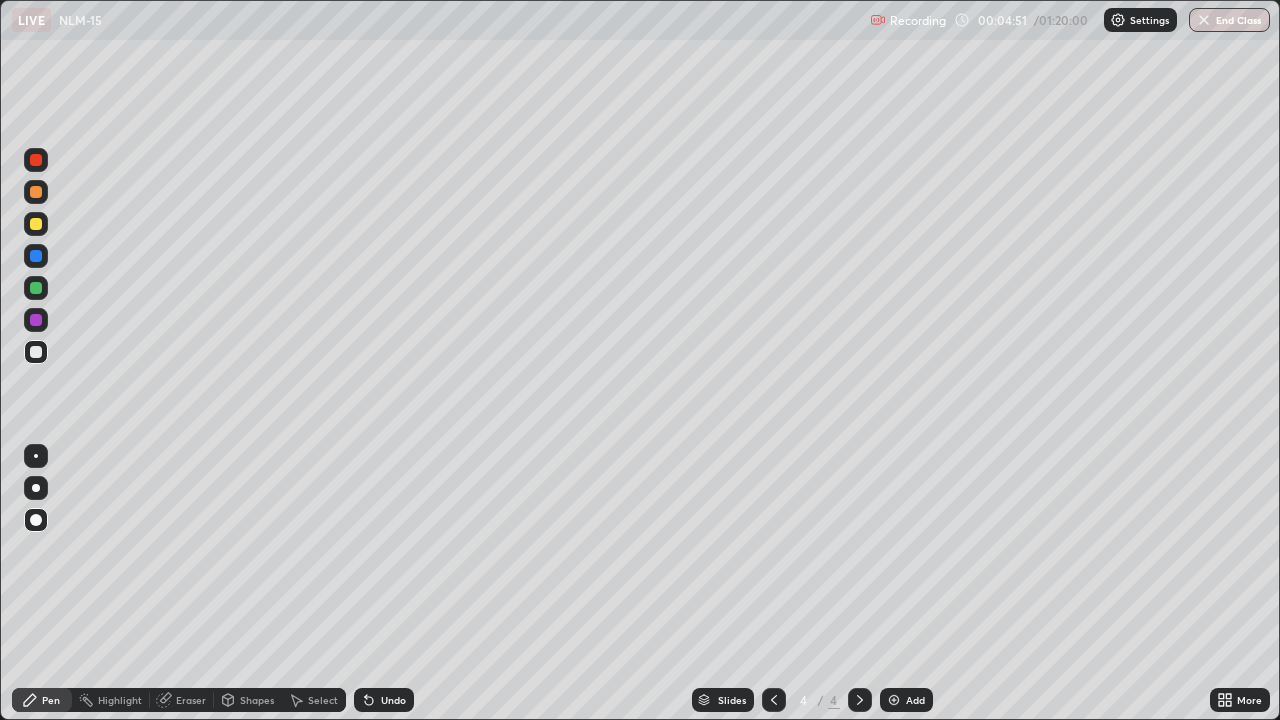 click at bounding box center [36, 224] 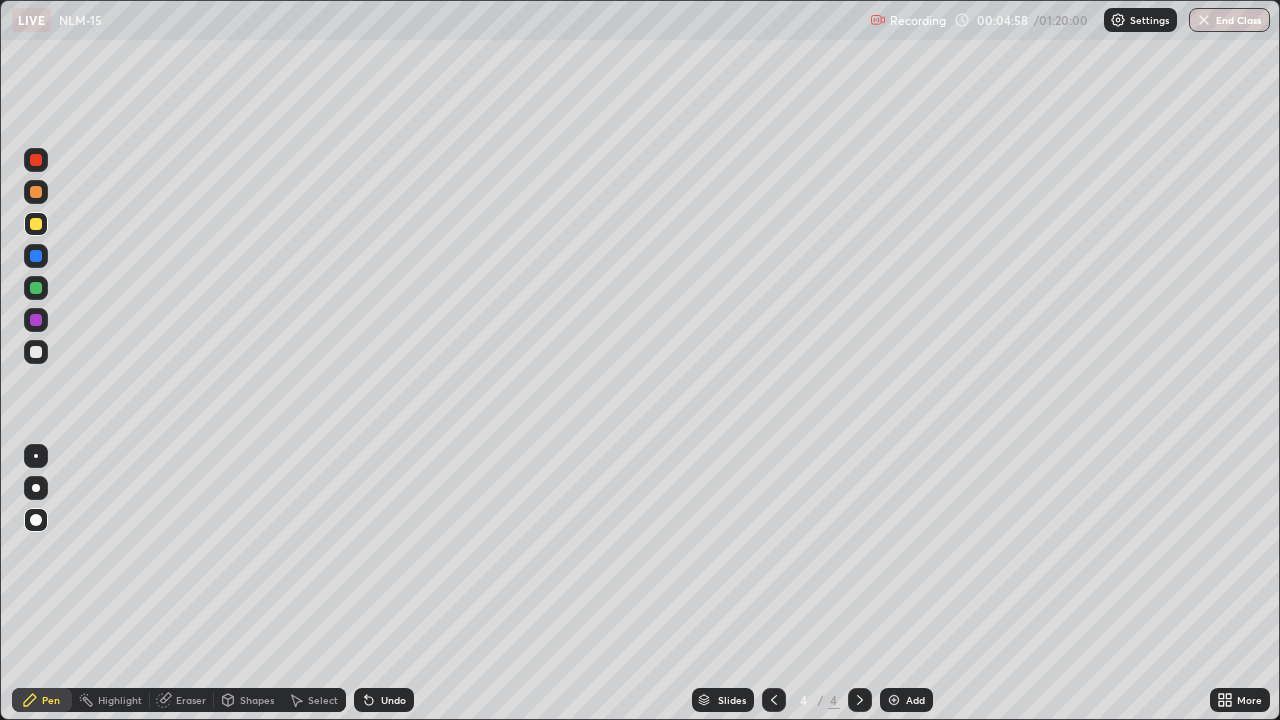 click at bounding box center (36, 352) 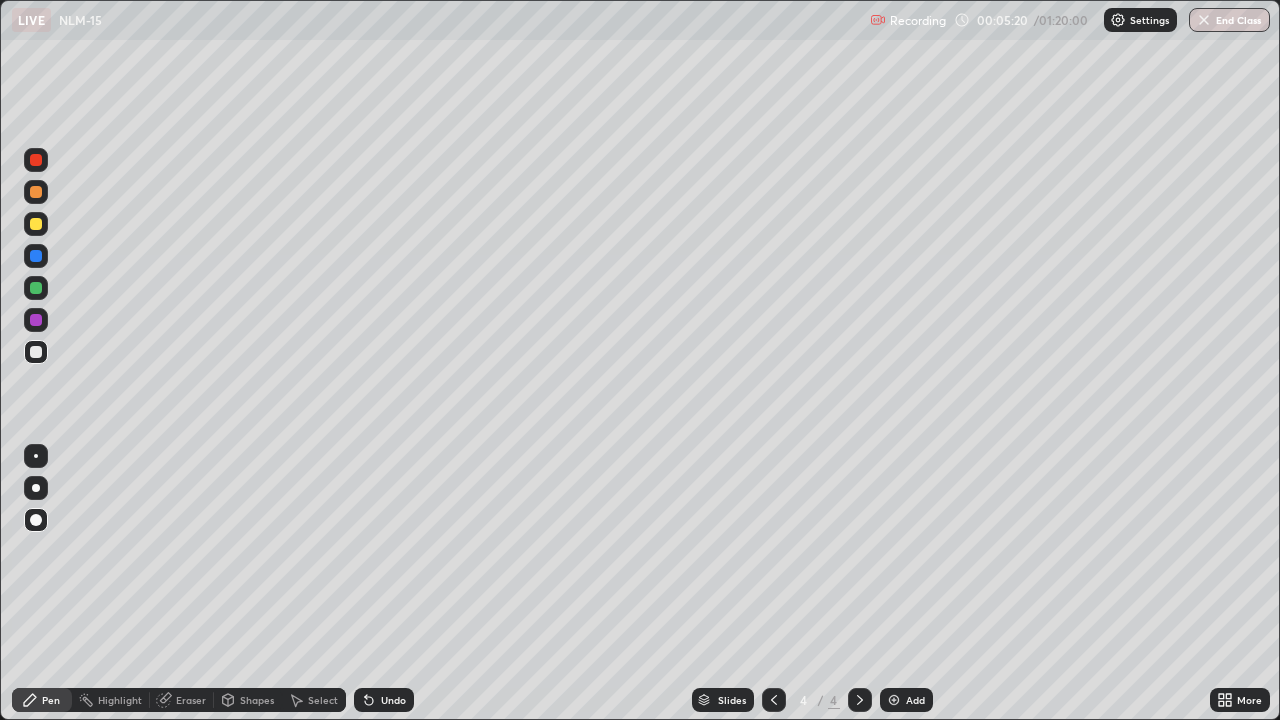 click at bounding box center [36, 352] 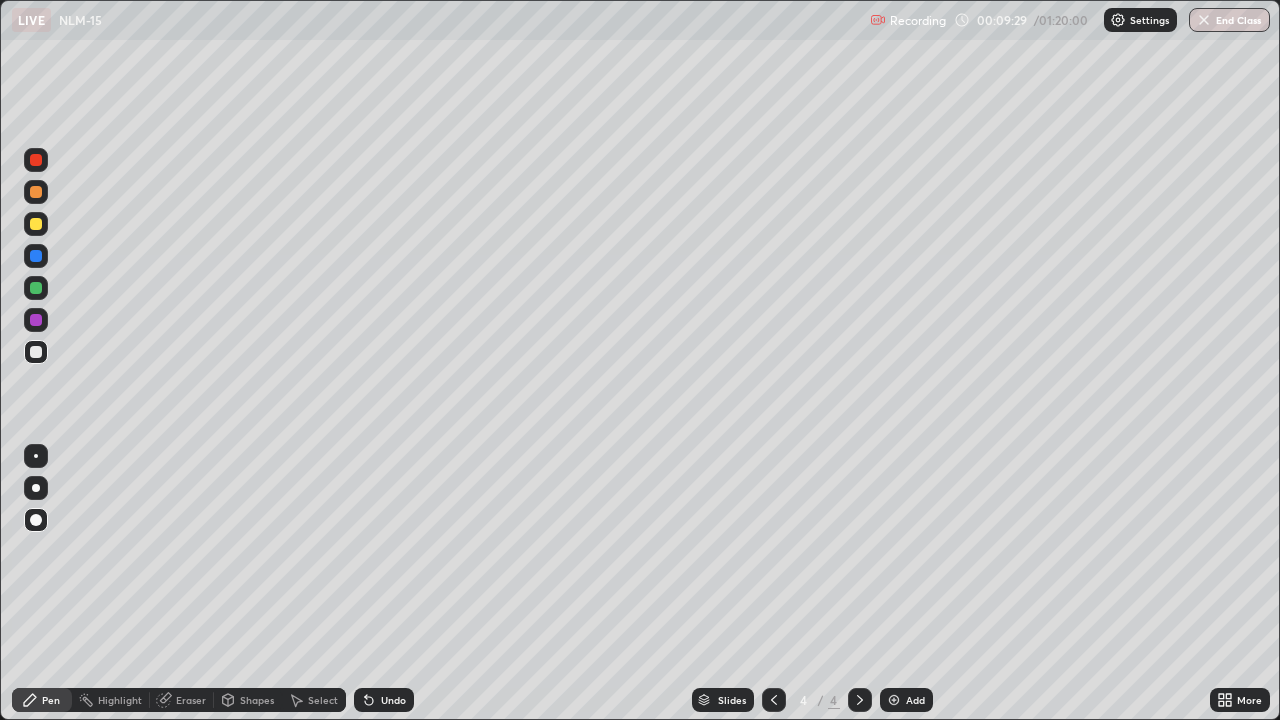 click on "Undo" at bounding box center (384, 700) 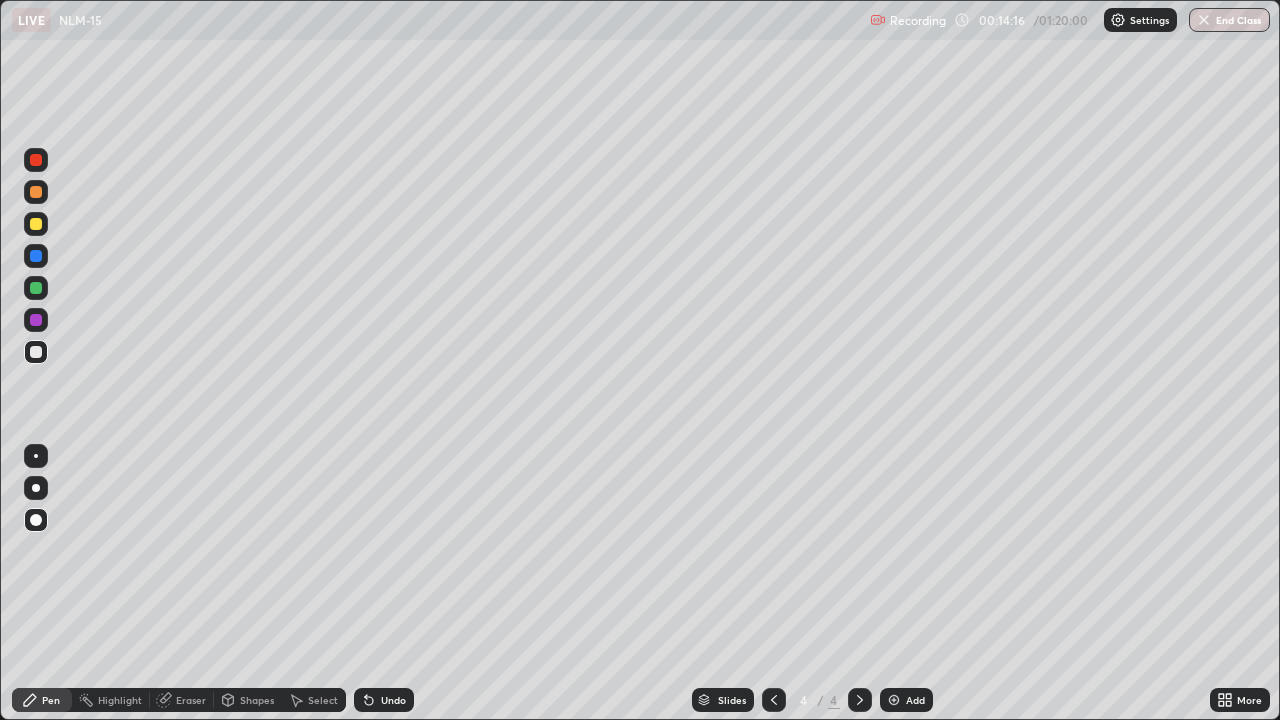 click on "Add" at bounding box center (915, 700) 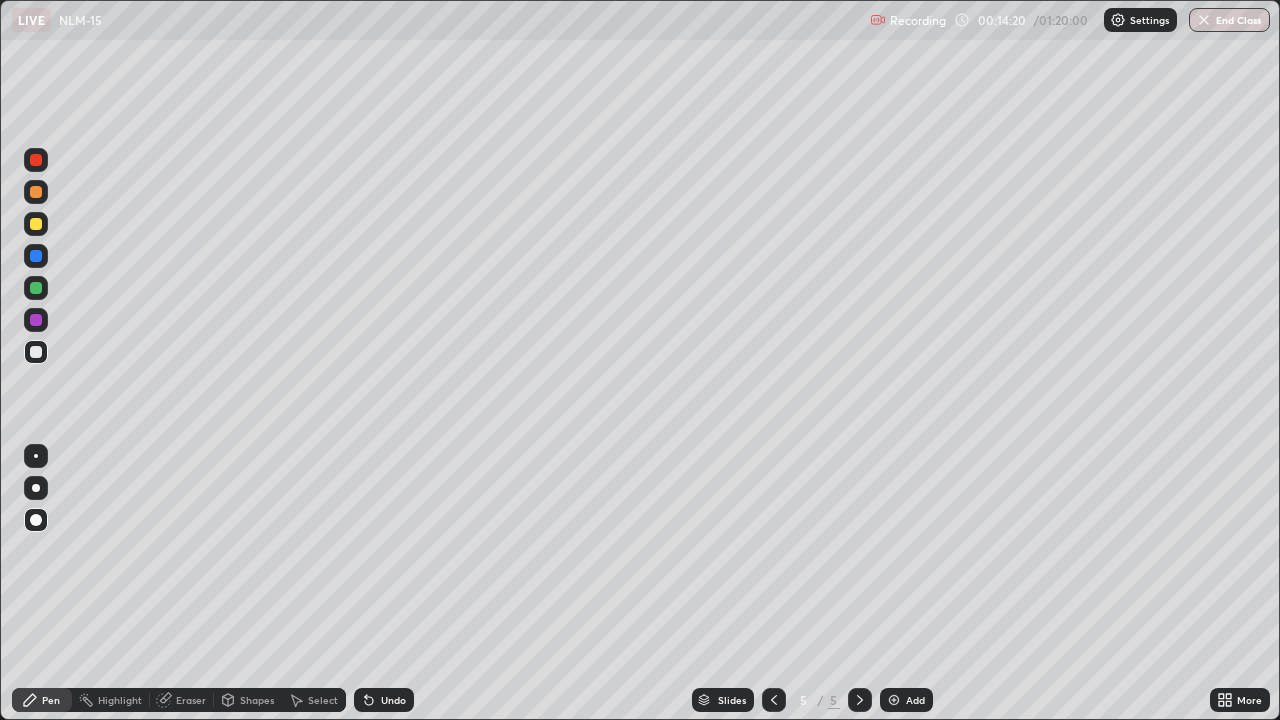click 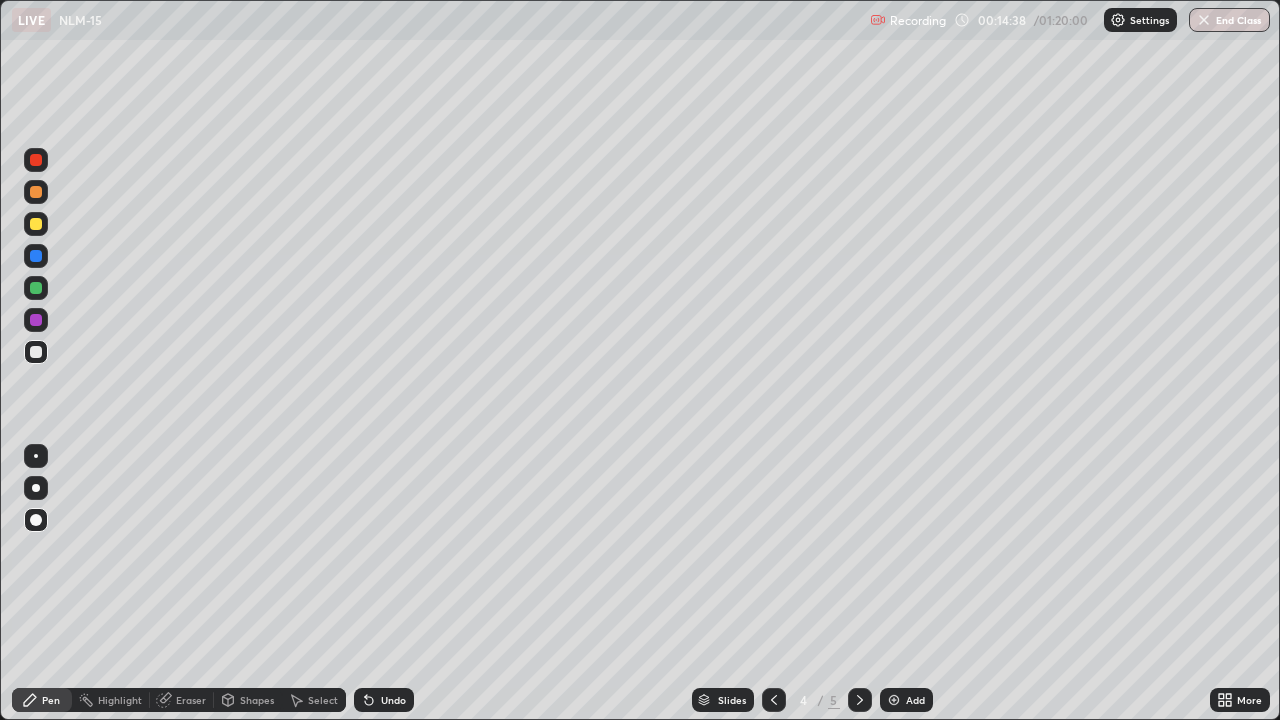 click on "Undo" at bounding box center [393, 700] 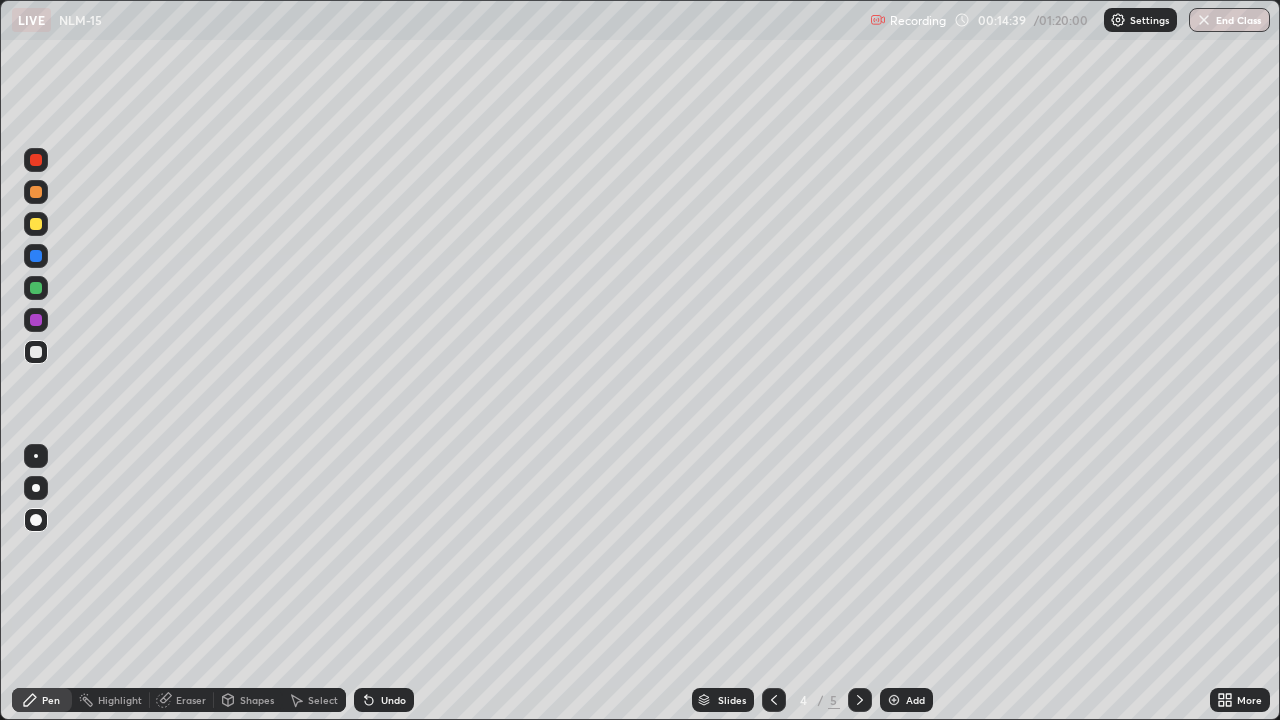 click on "Undo" at bounding box center [384, 700] 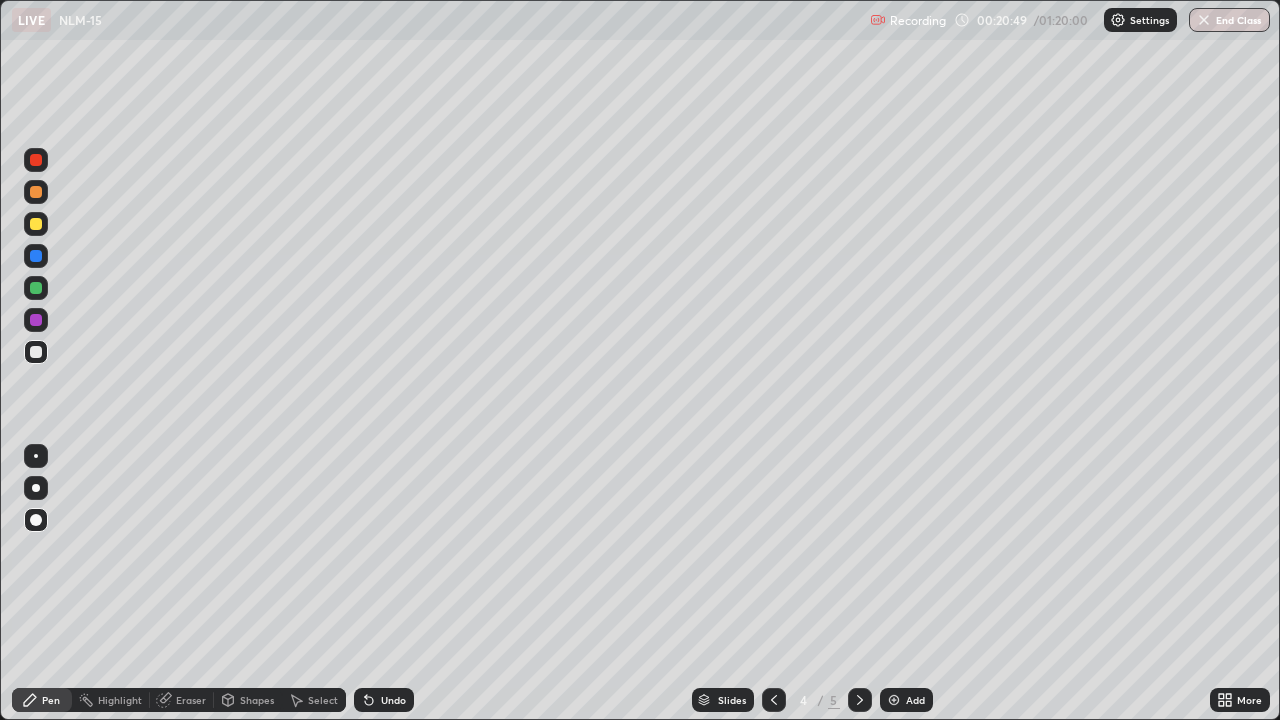 click on "Add" at bounding box center (906, 700) 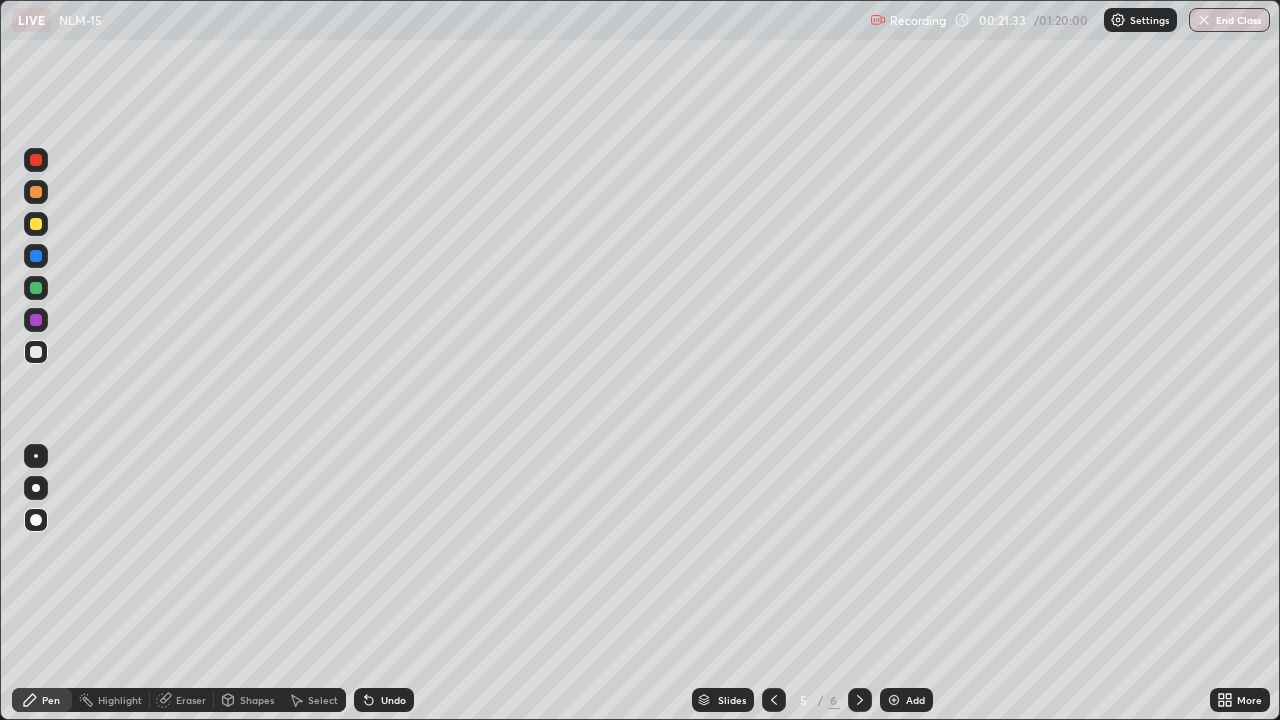 click at bounding box center (36, 224) 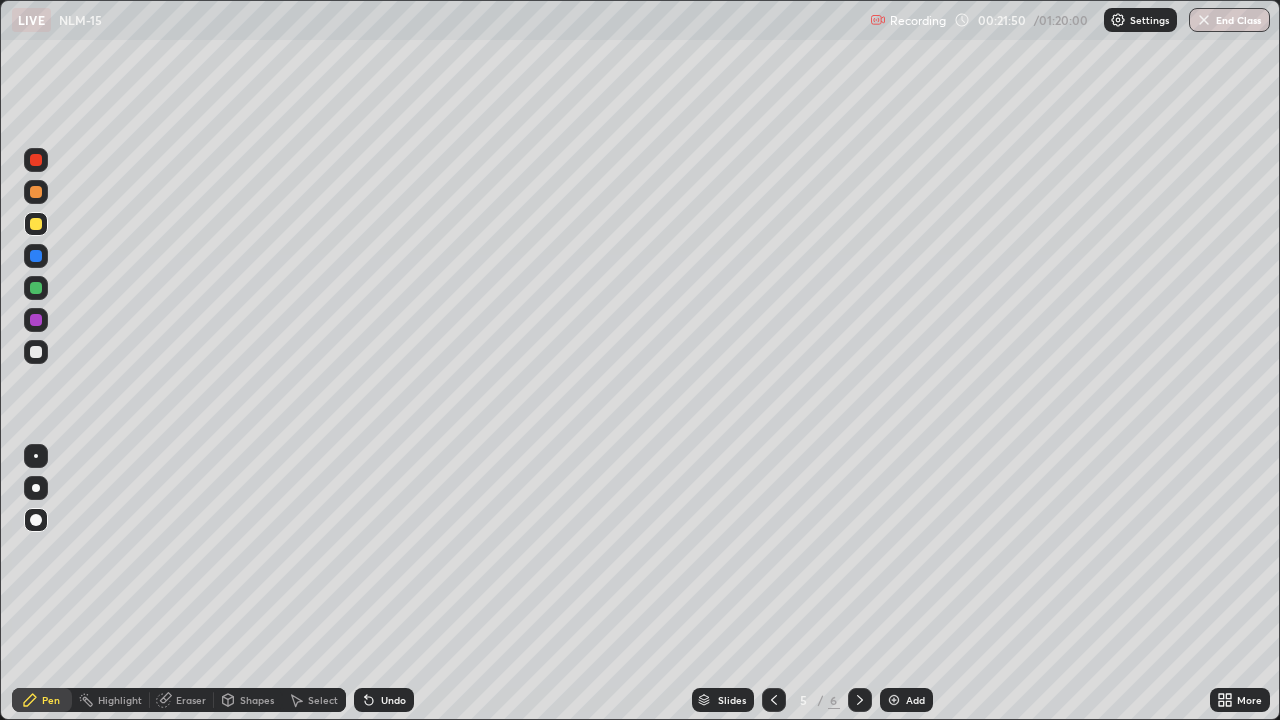 click at bounding box center [36, 352] 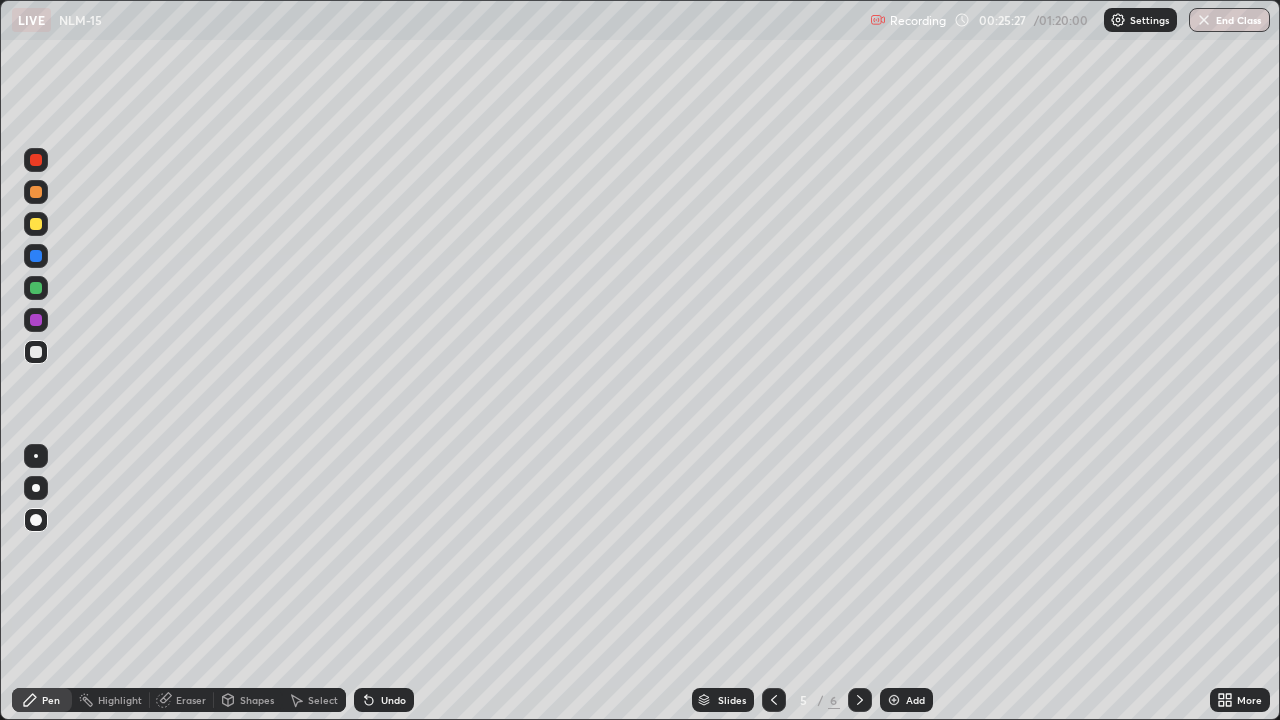 click at bounding box center (36, 288) 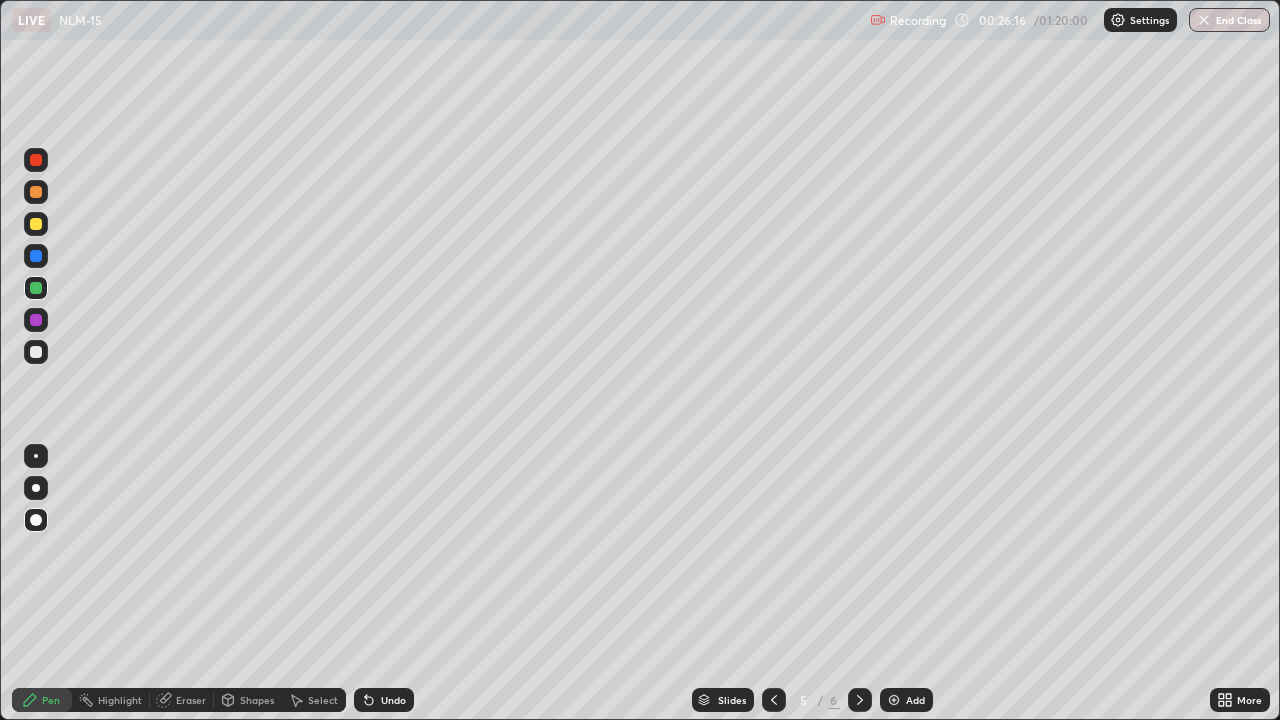 click at bounding box center (36, 352) 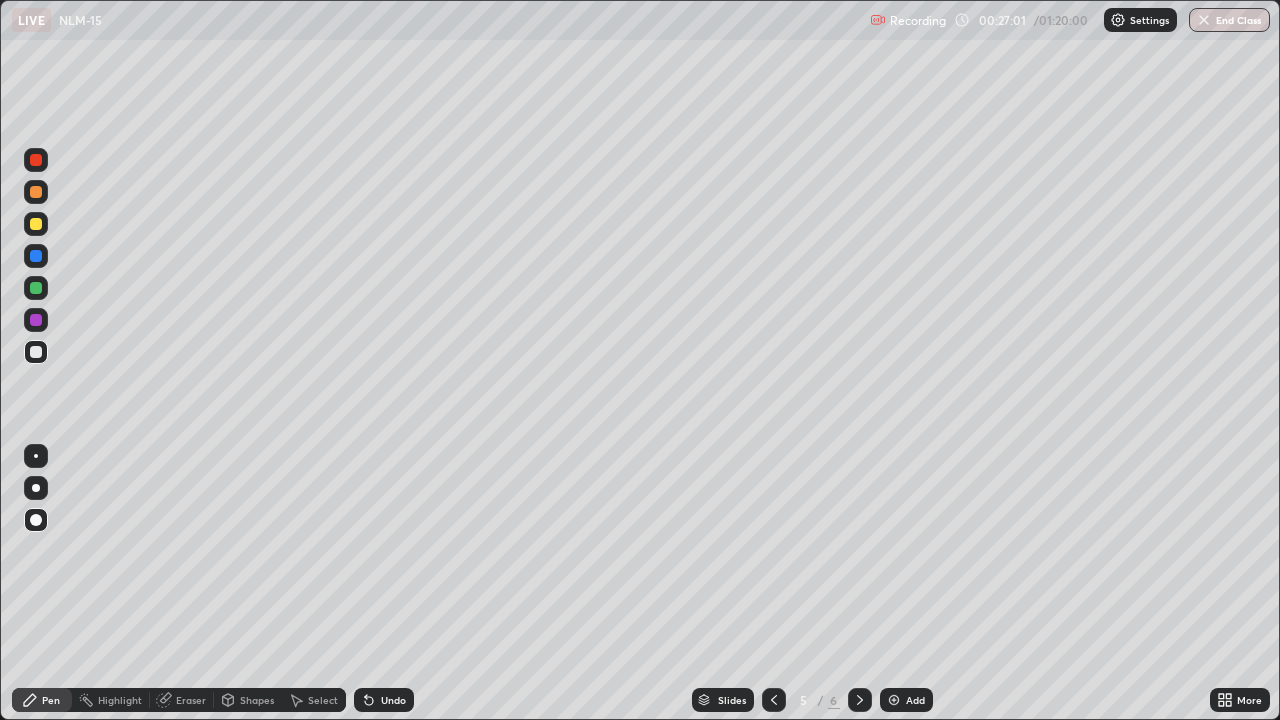 click on "Eraser" at bounding box center (191, 700) 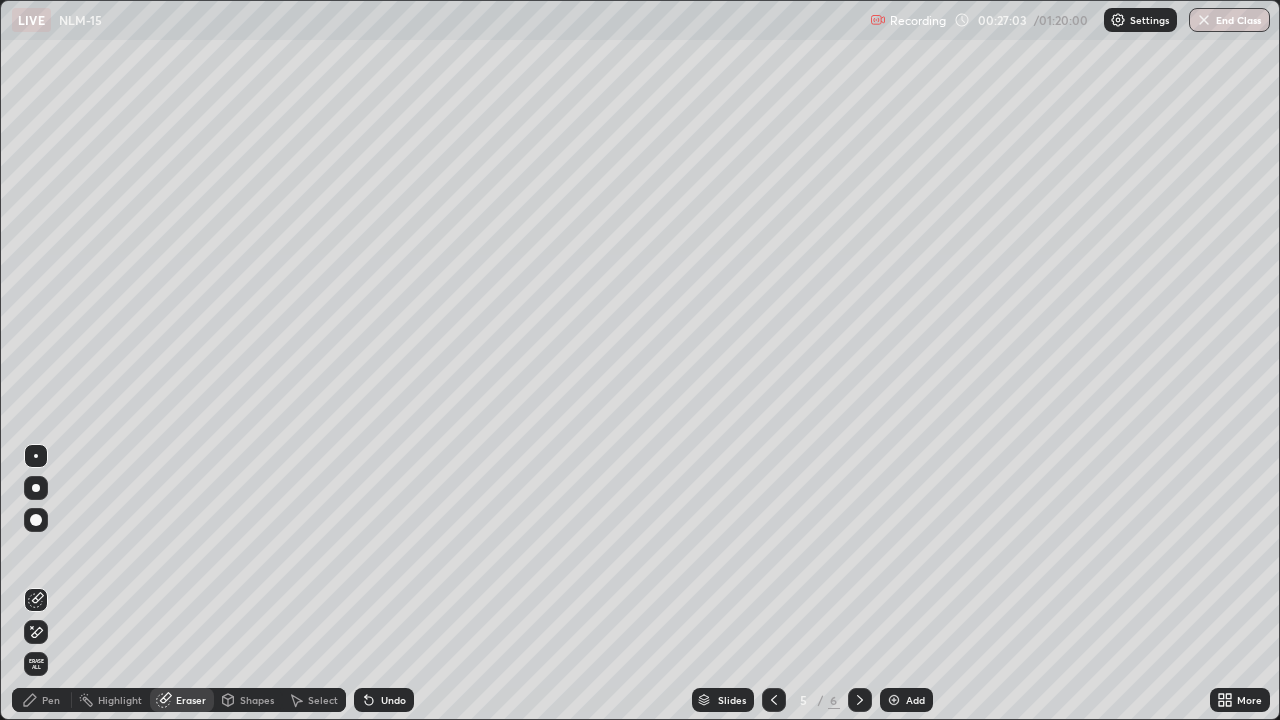 click 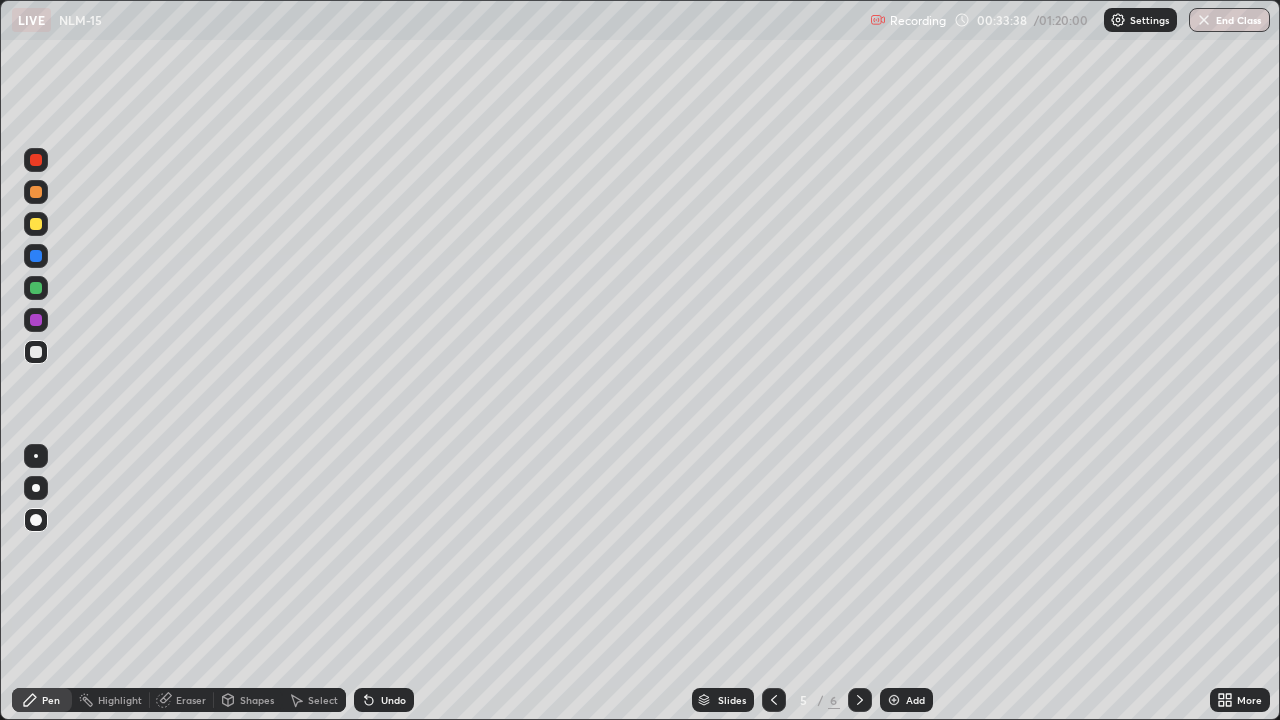 click on "Add" at bounding box center [915, 700] 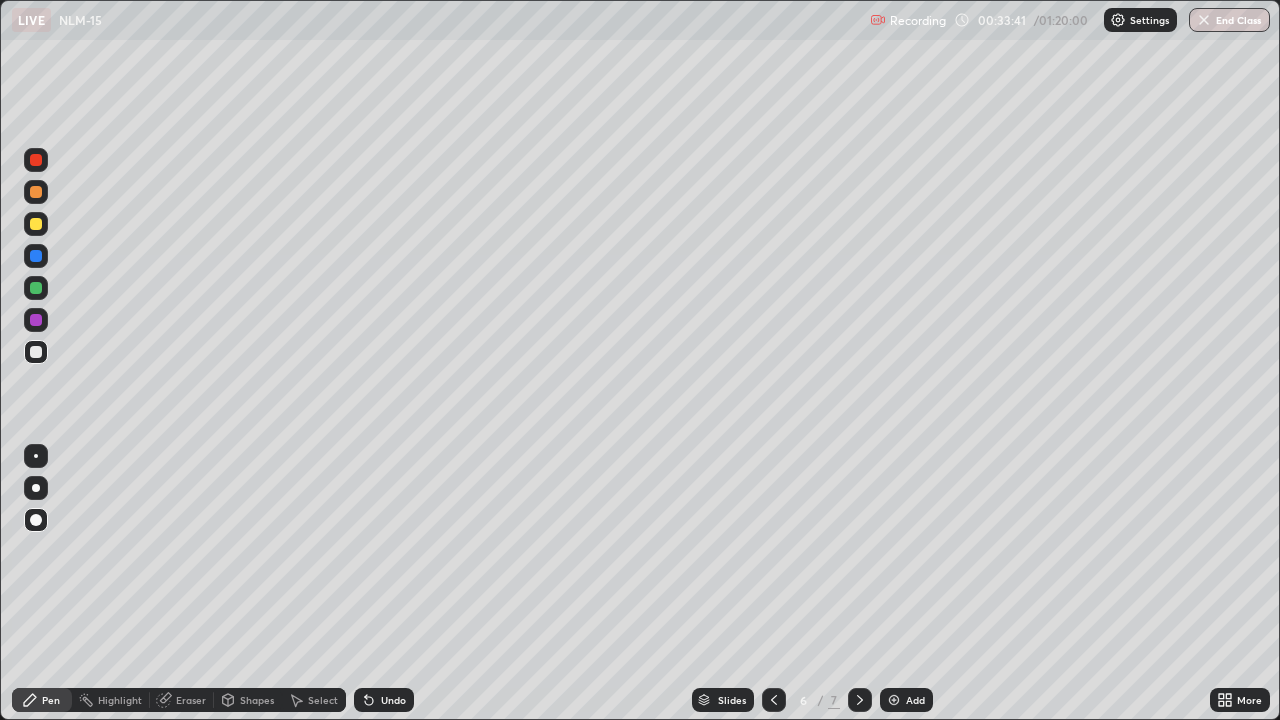 click at bounding box center [36, 224] 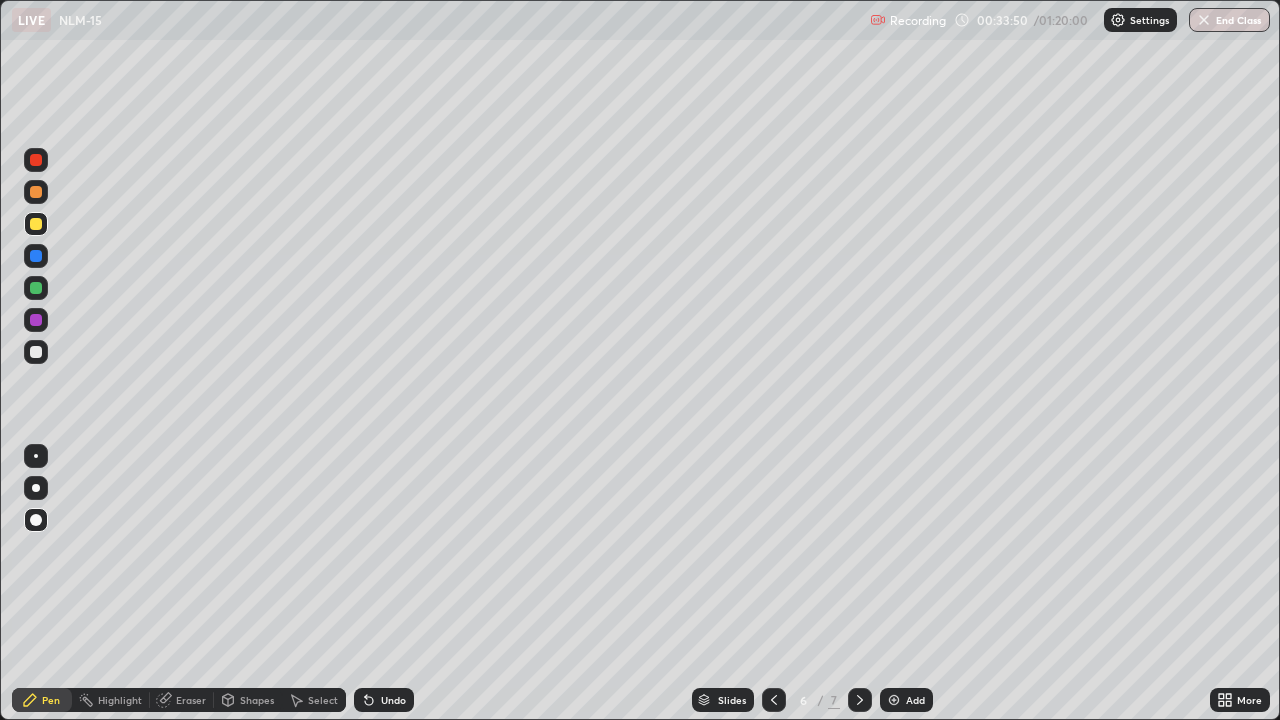 click at bounding box center (774, 700) 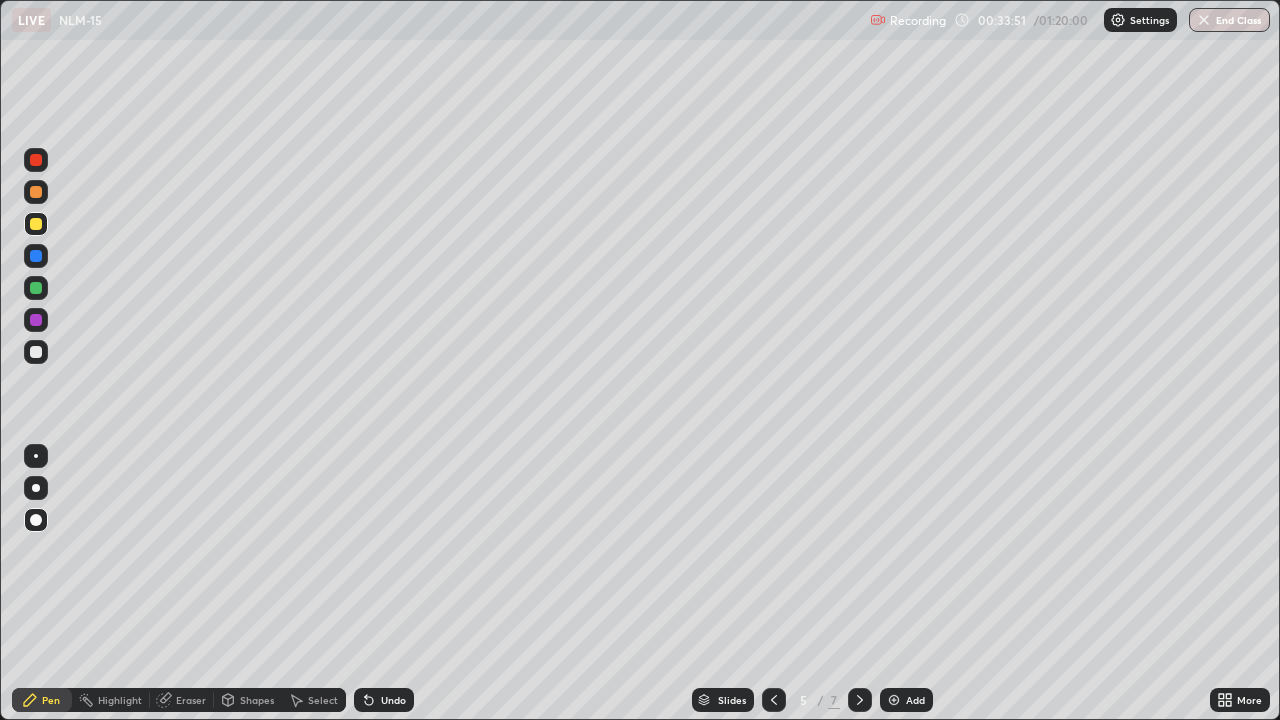 click at bounding box center [774, 700] 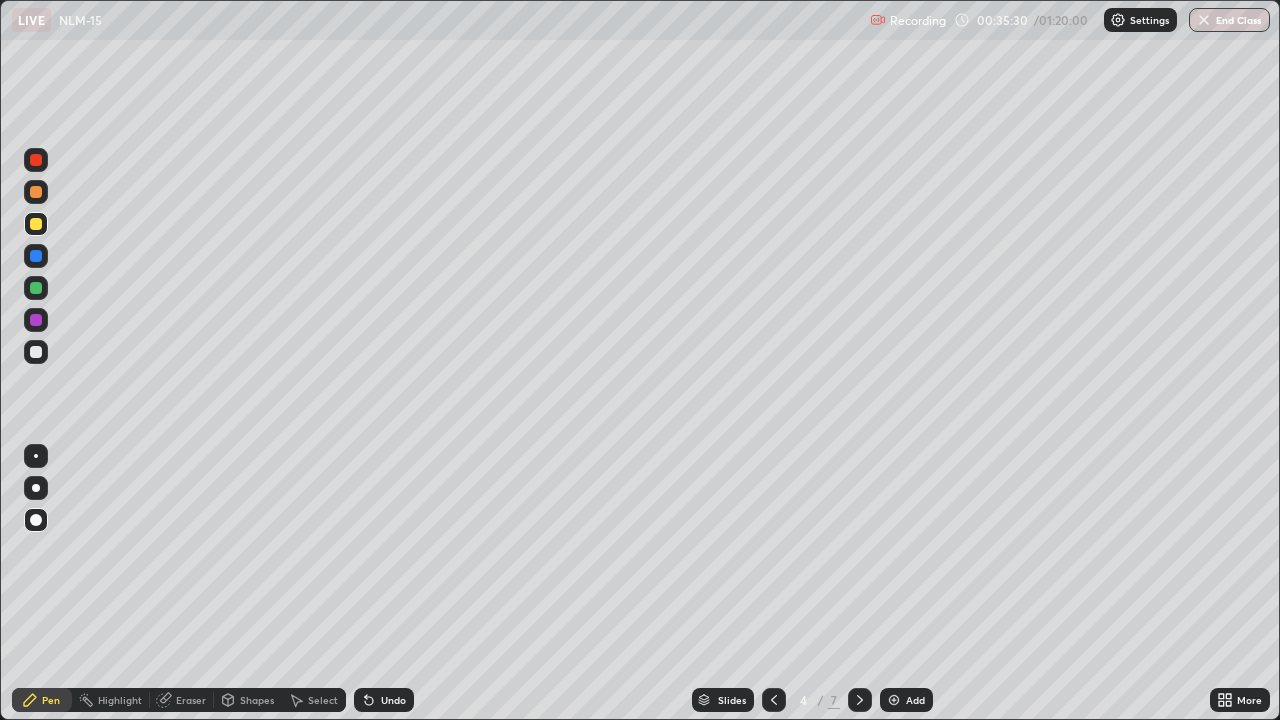 click 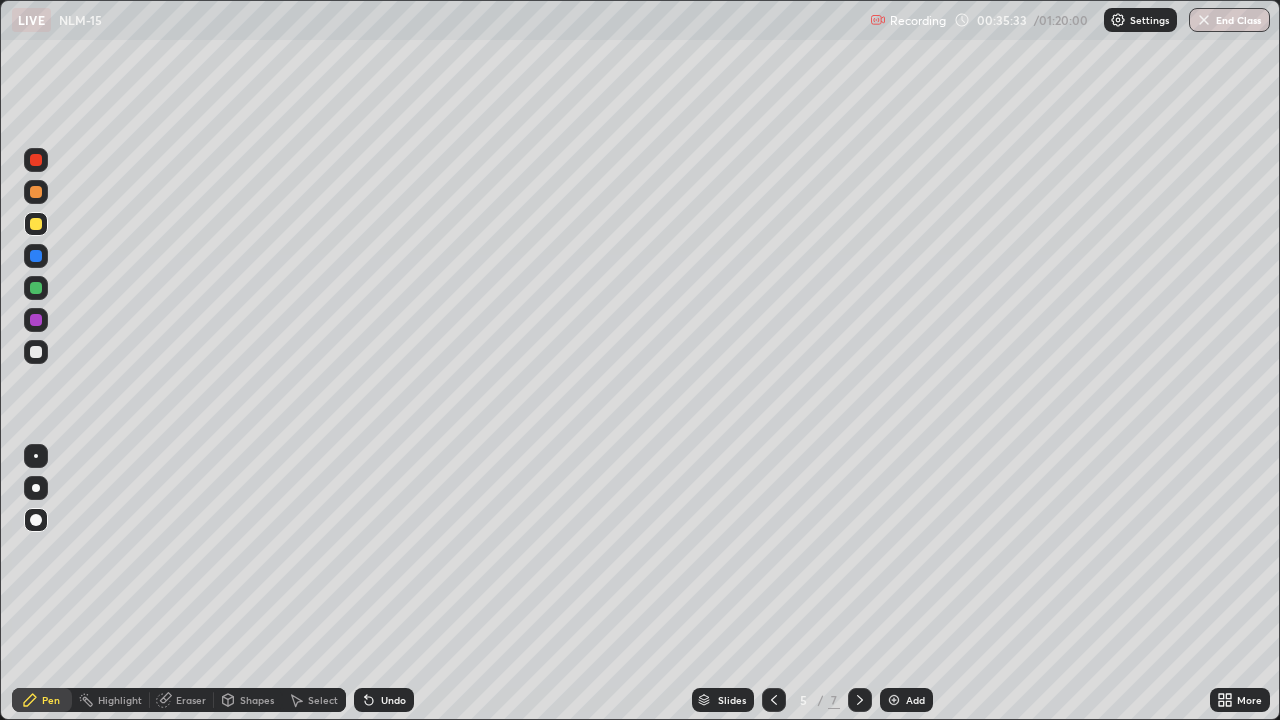 click 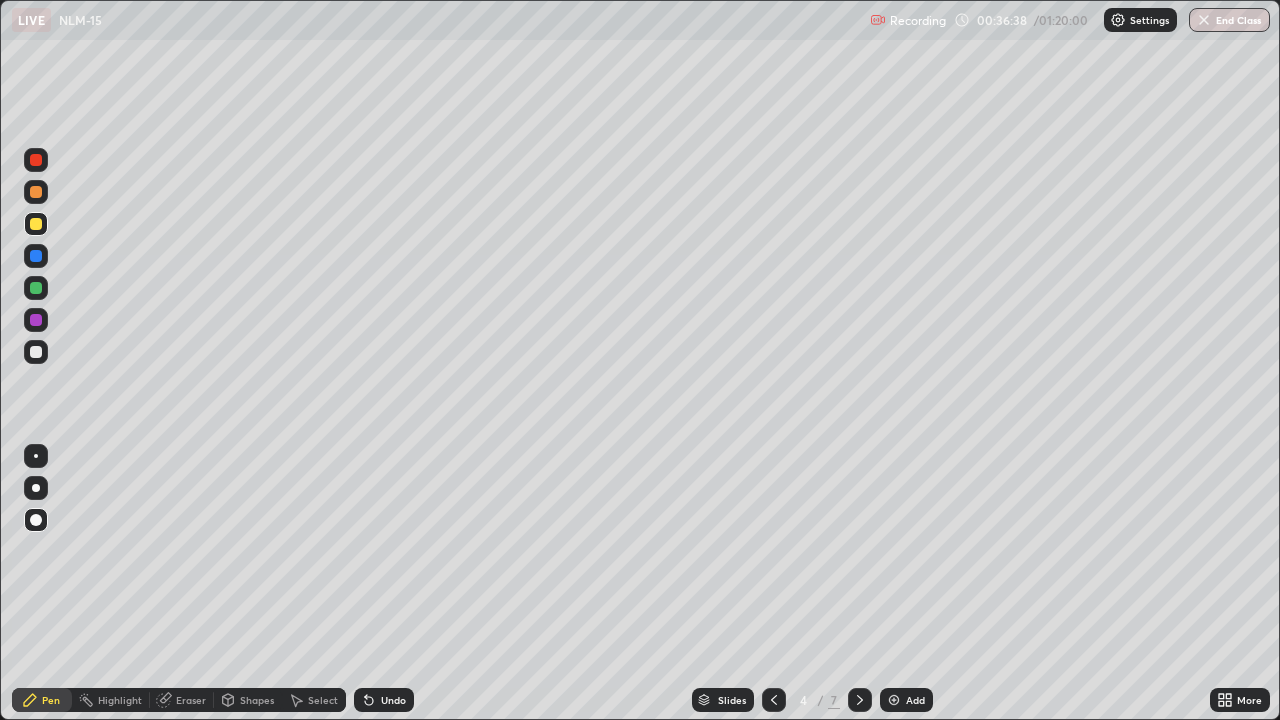 click 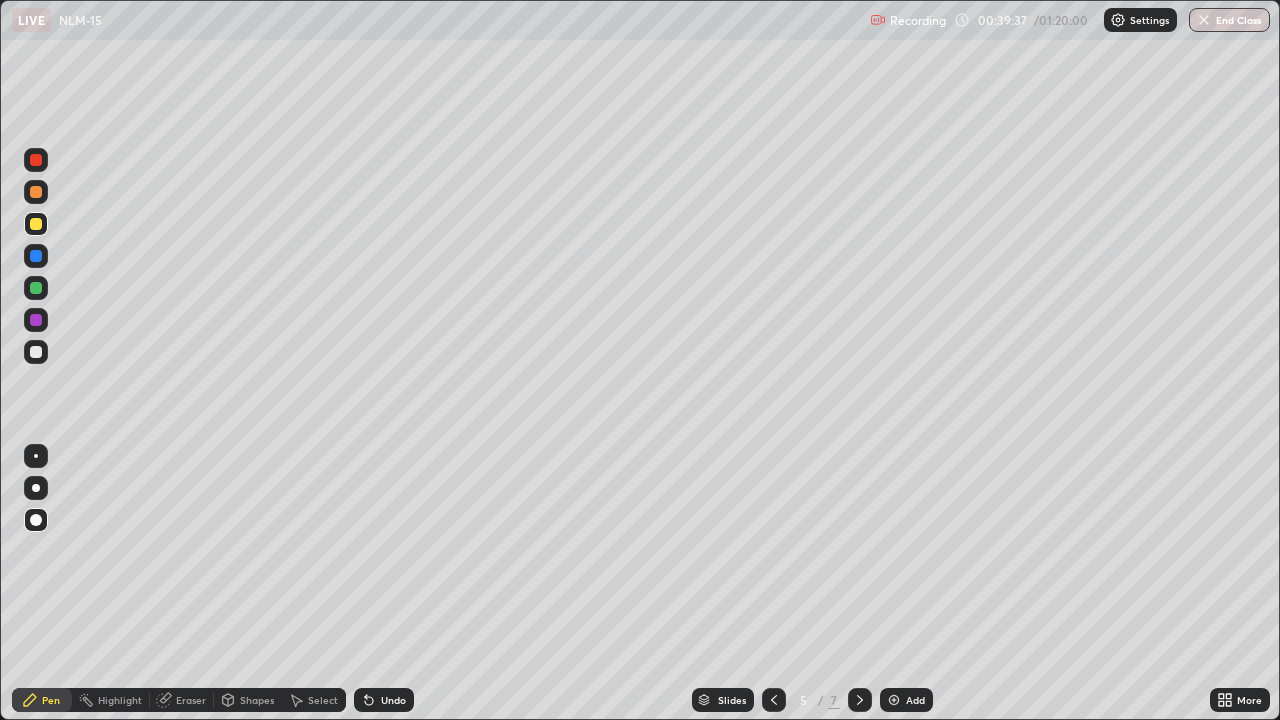 click at bounding box center (860, 700) 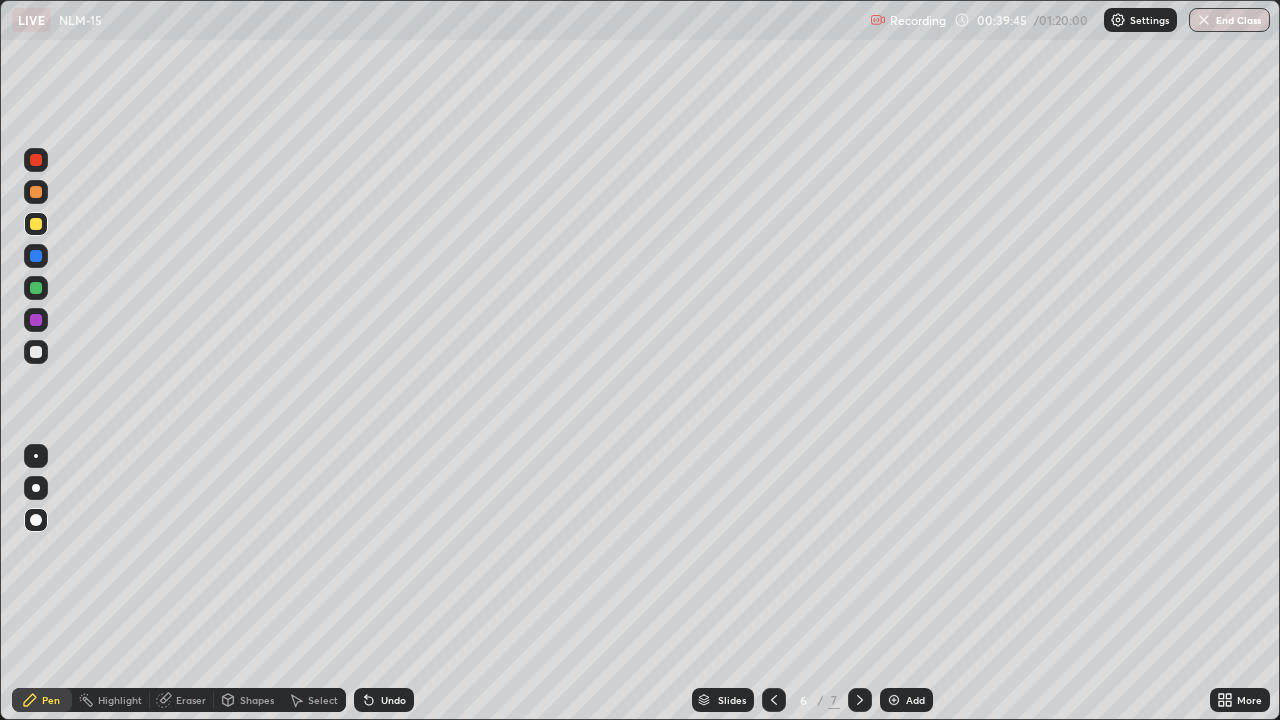 click at bounding box center [36, 352] 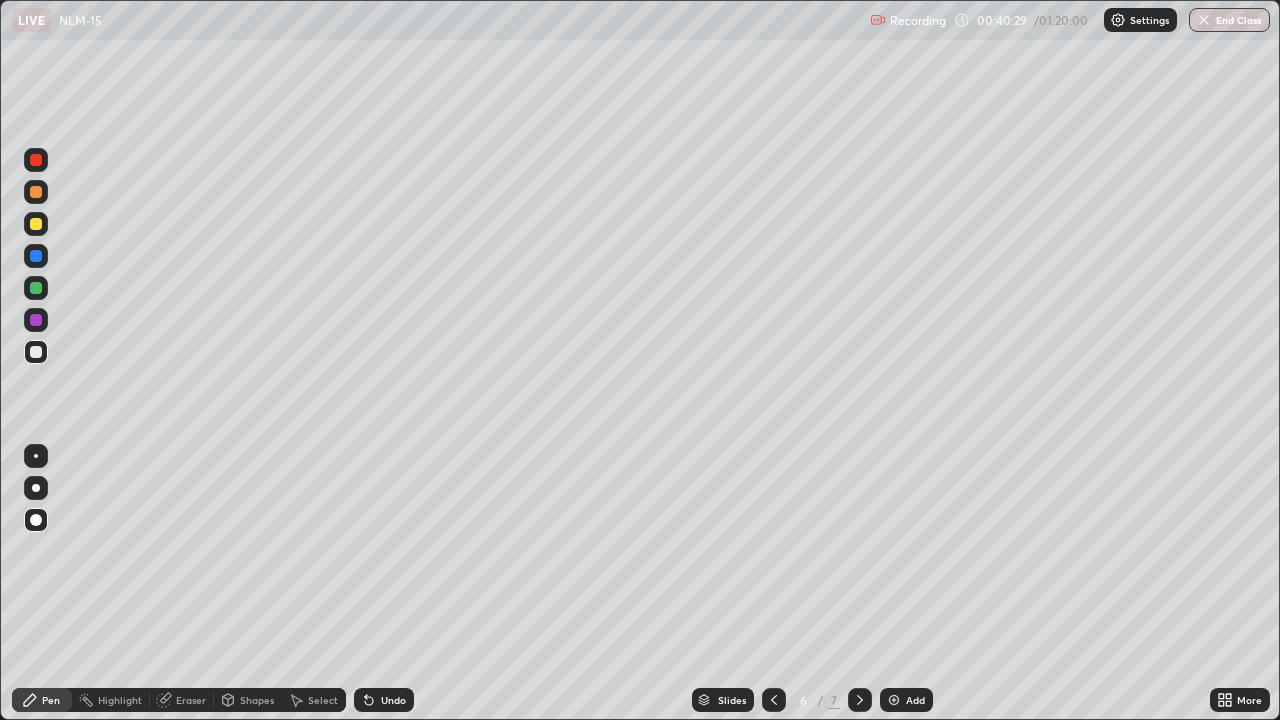 click on "Undo" at bounding box center [384, 700] 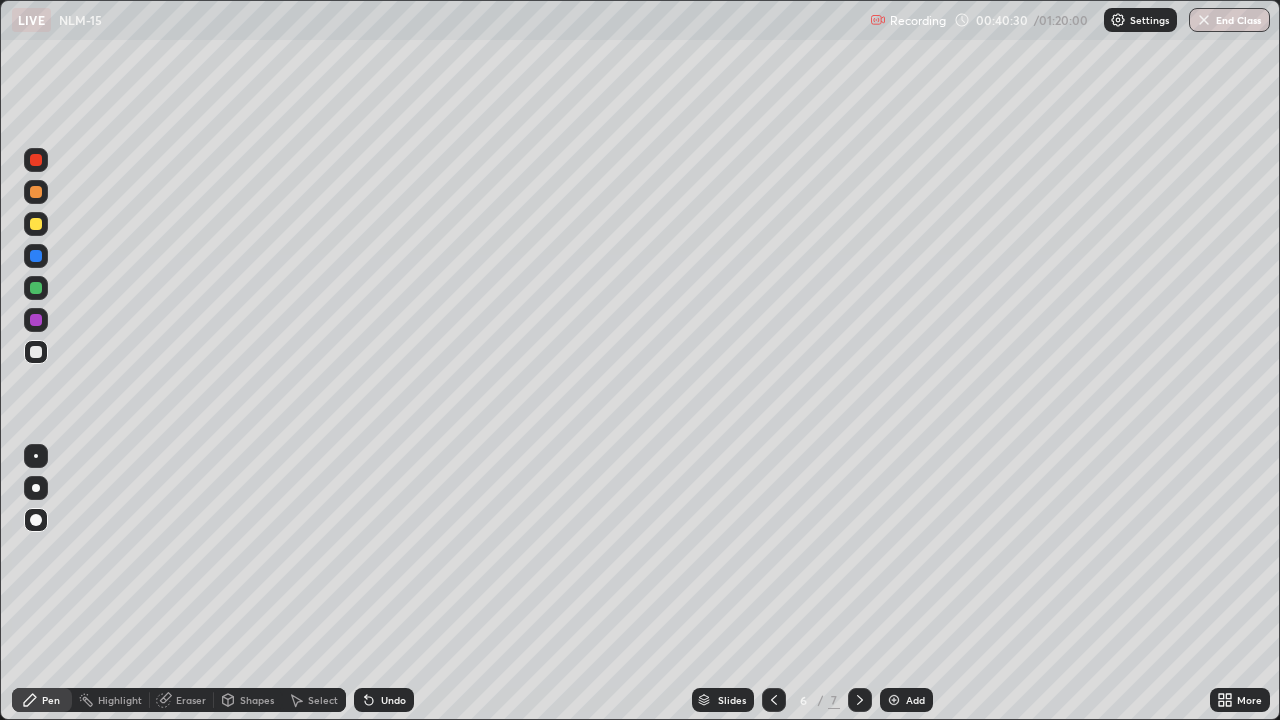 click on "Undo" at bounding box center [393, 700] 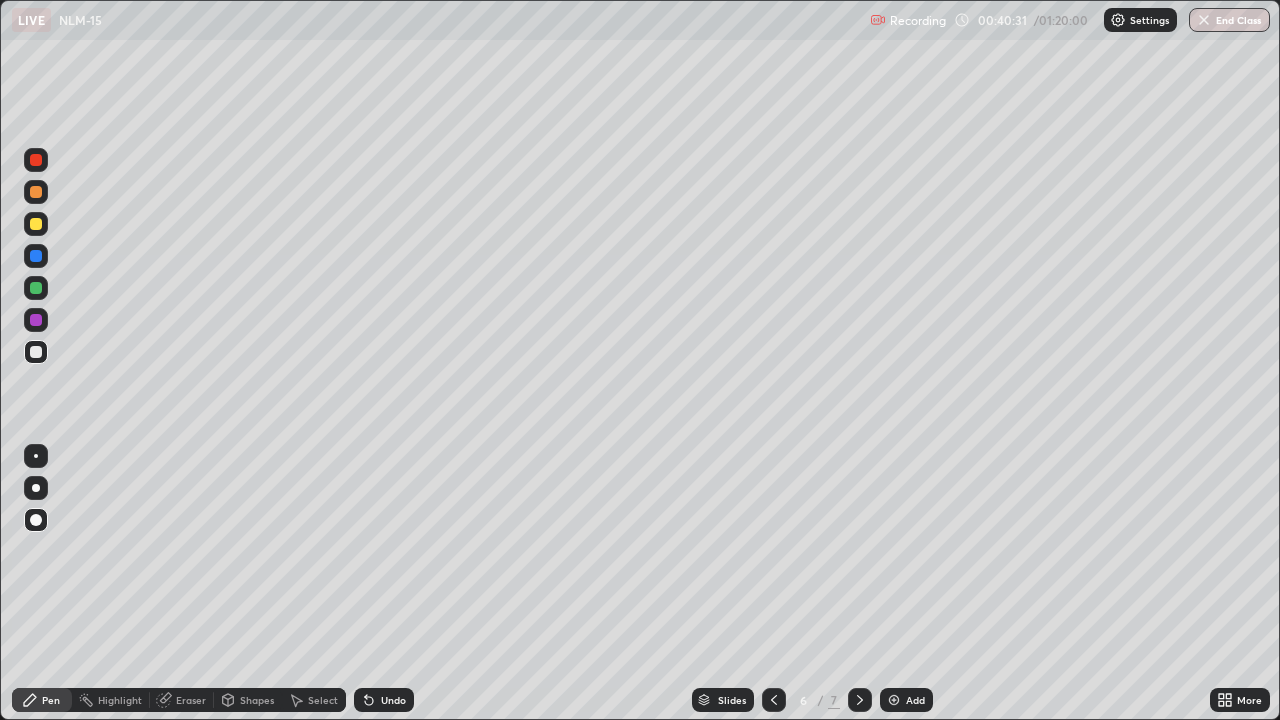 click on "Undo" at bounding box center [393, 700] 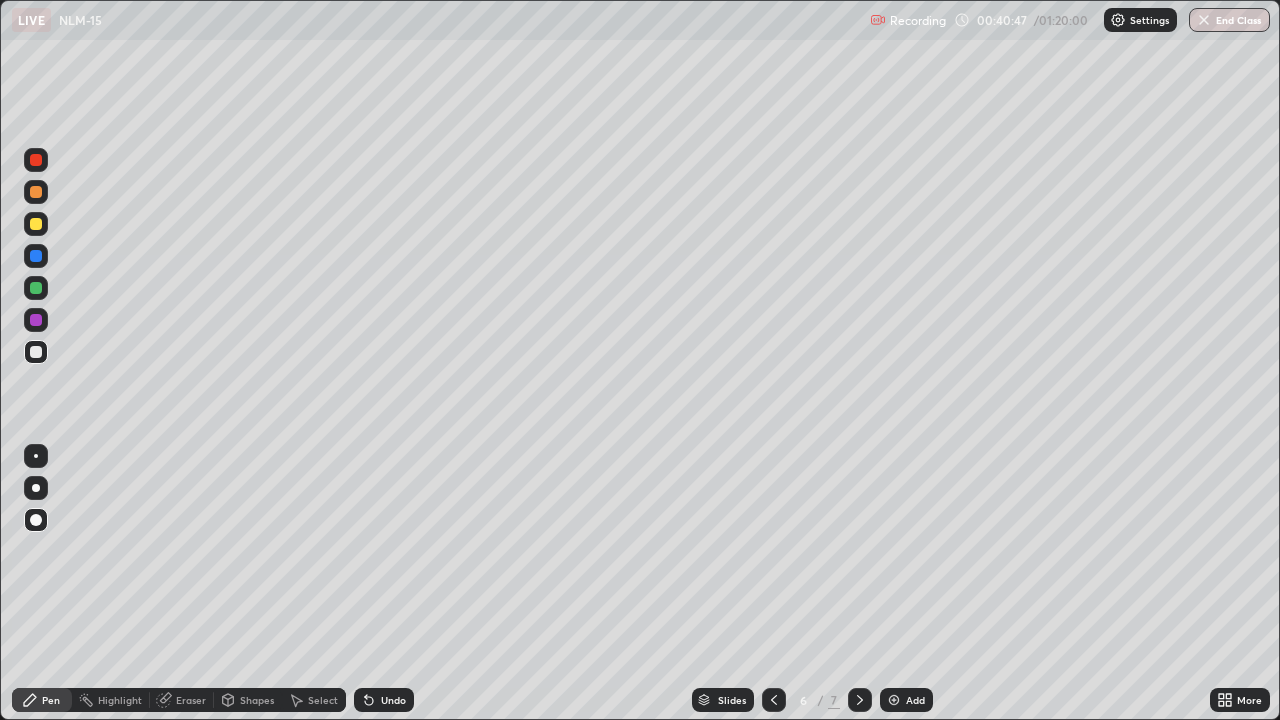 click at bounding box center [36, 488] 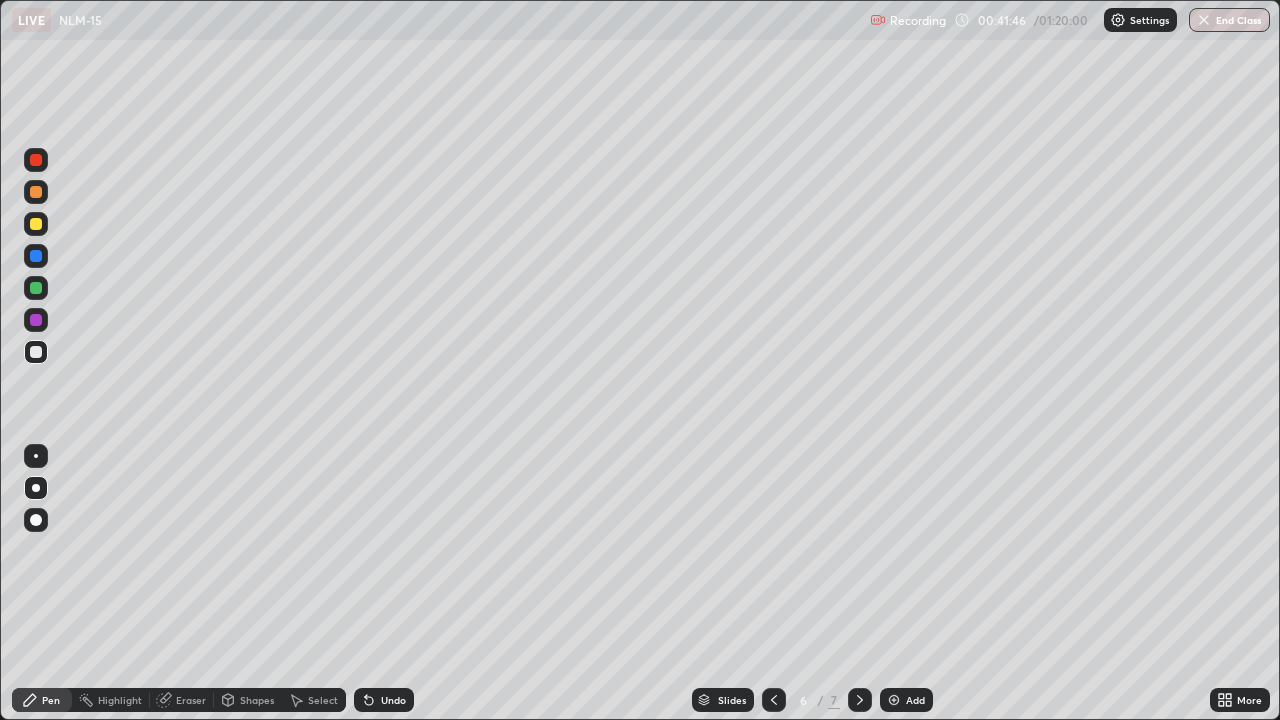 click on "Undo" at bounding box center [393, 700] 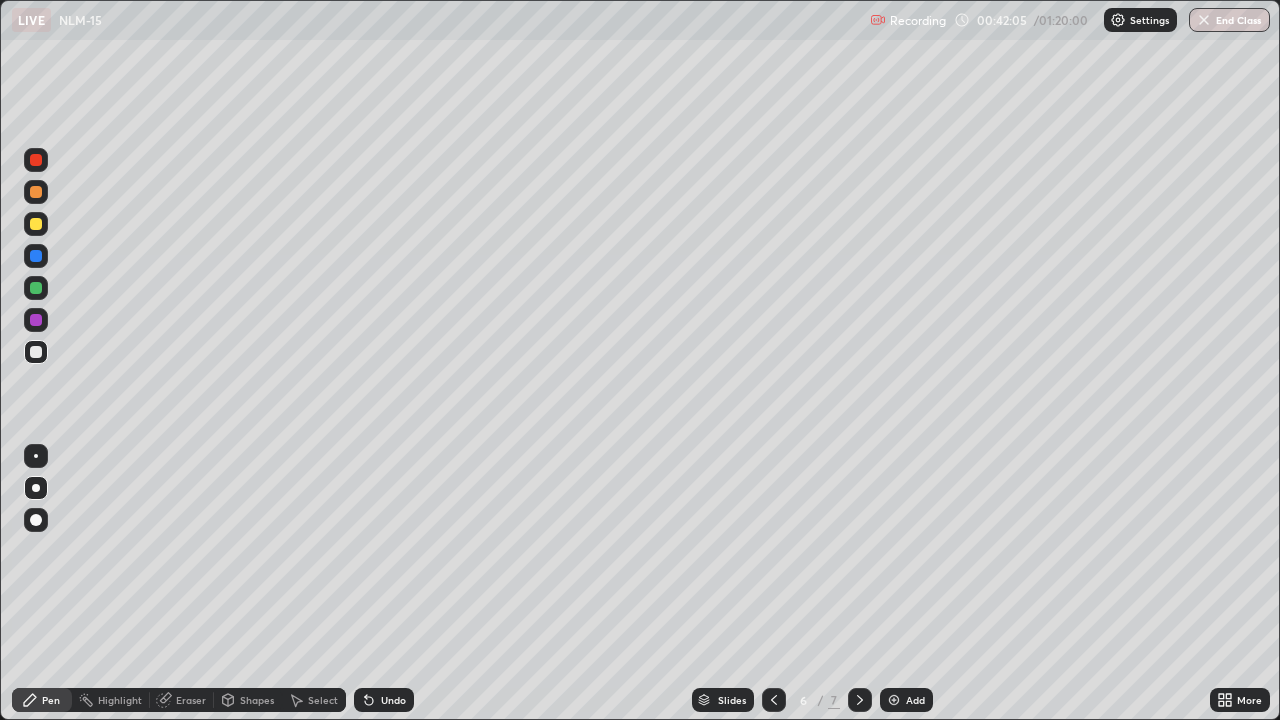 click on "Undo" at bounding box center [384, 700] 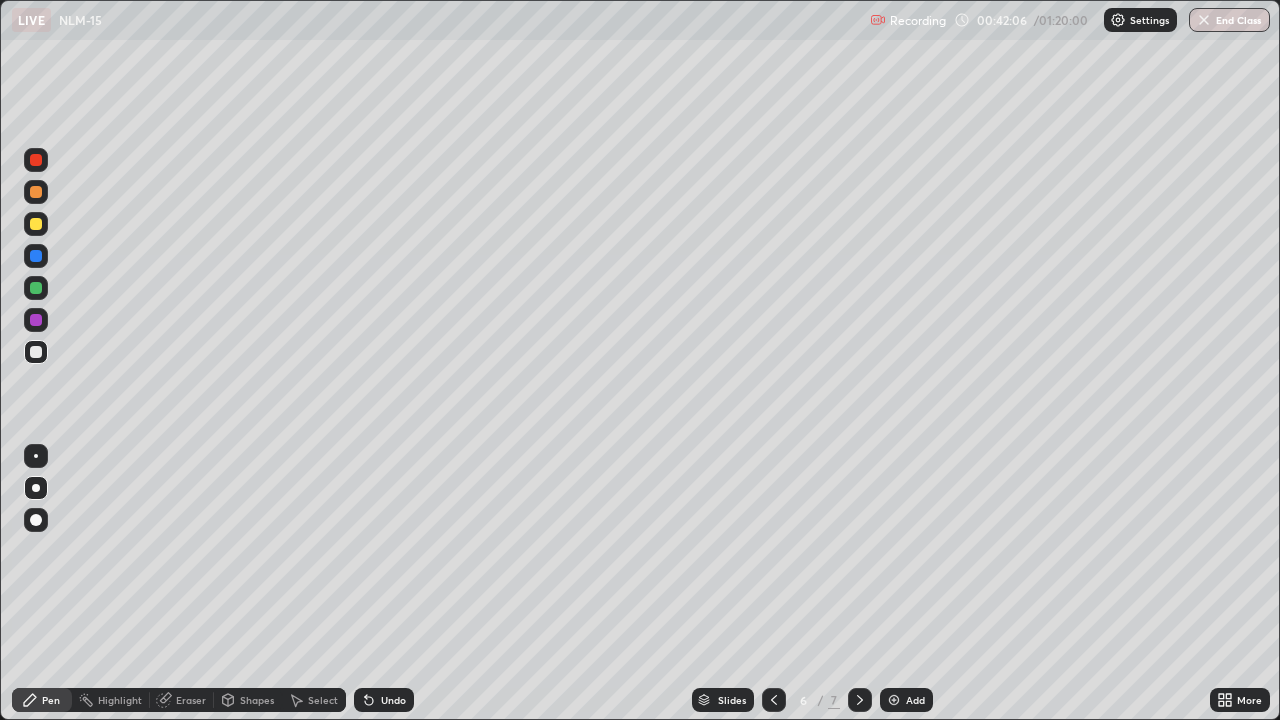 click 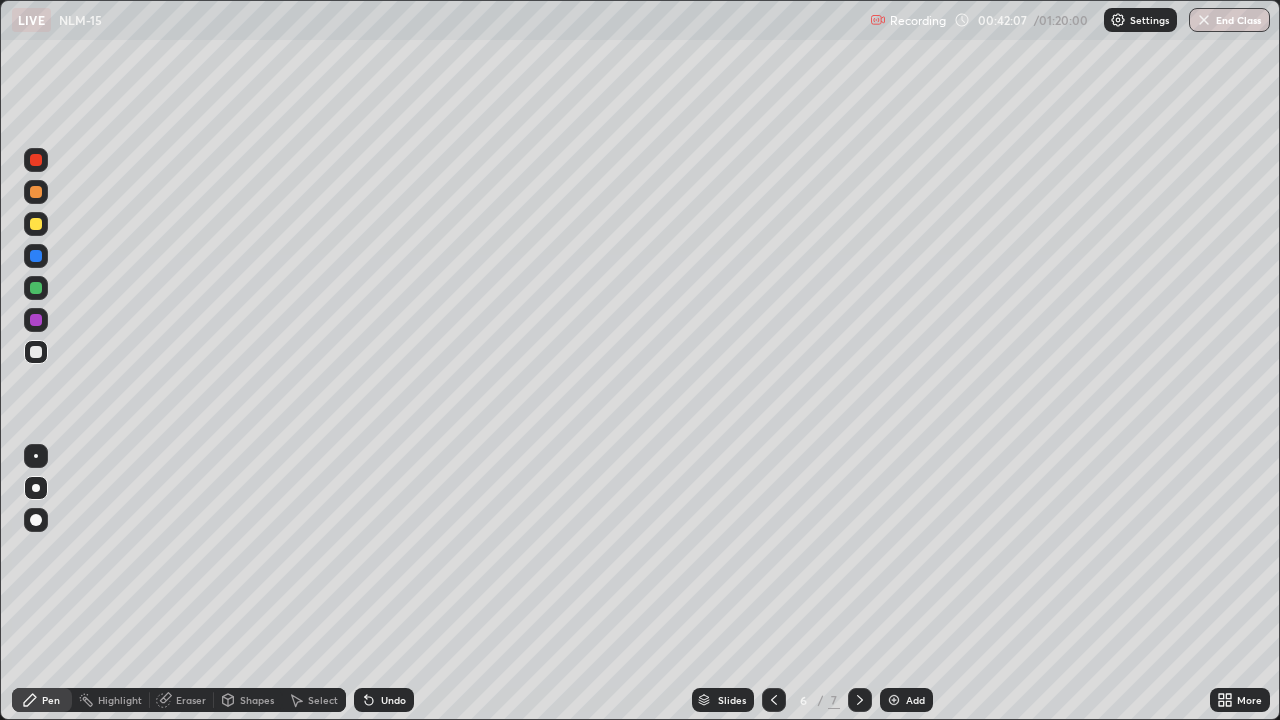 click on "Undo" at bounding box center (384, 700) 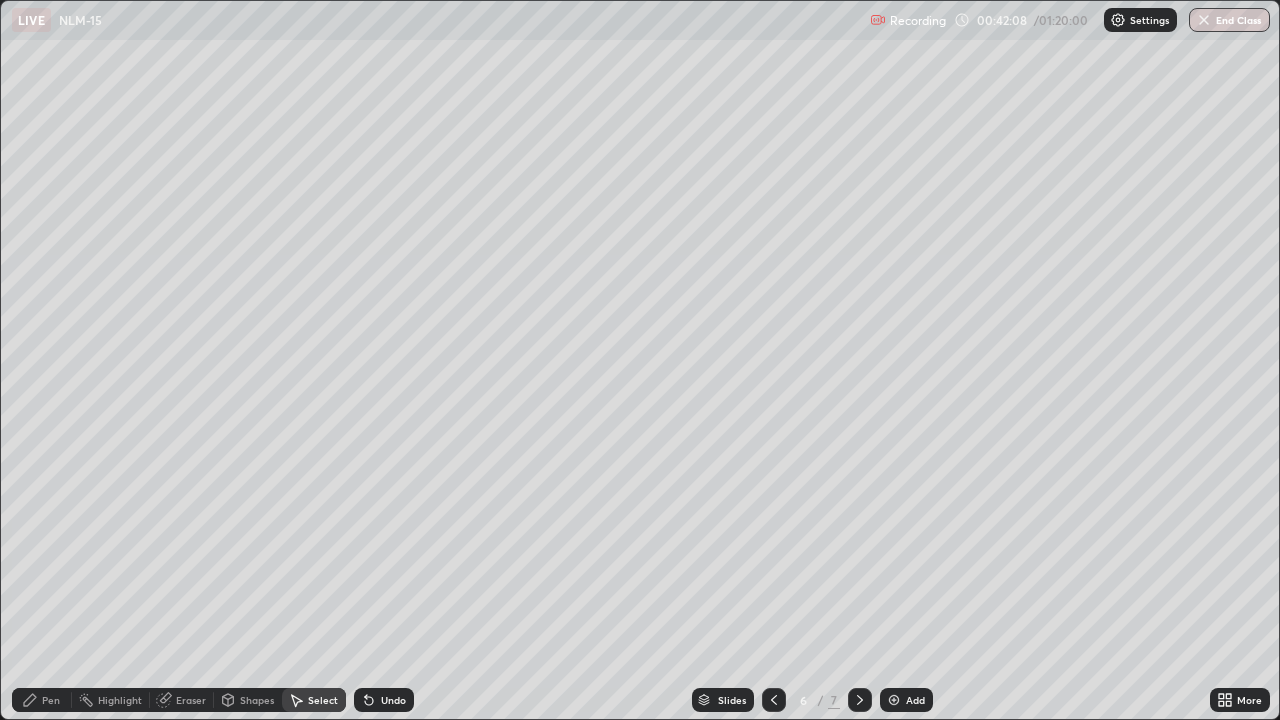 click 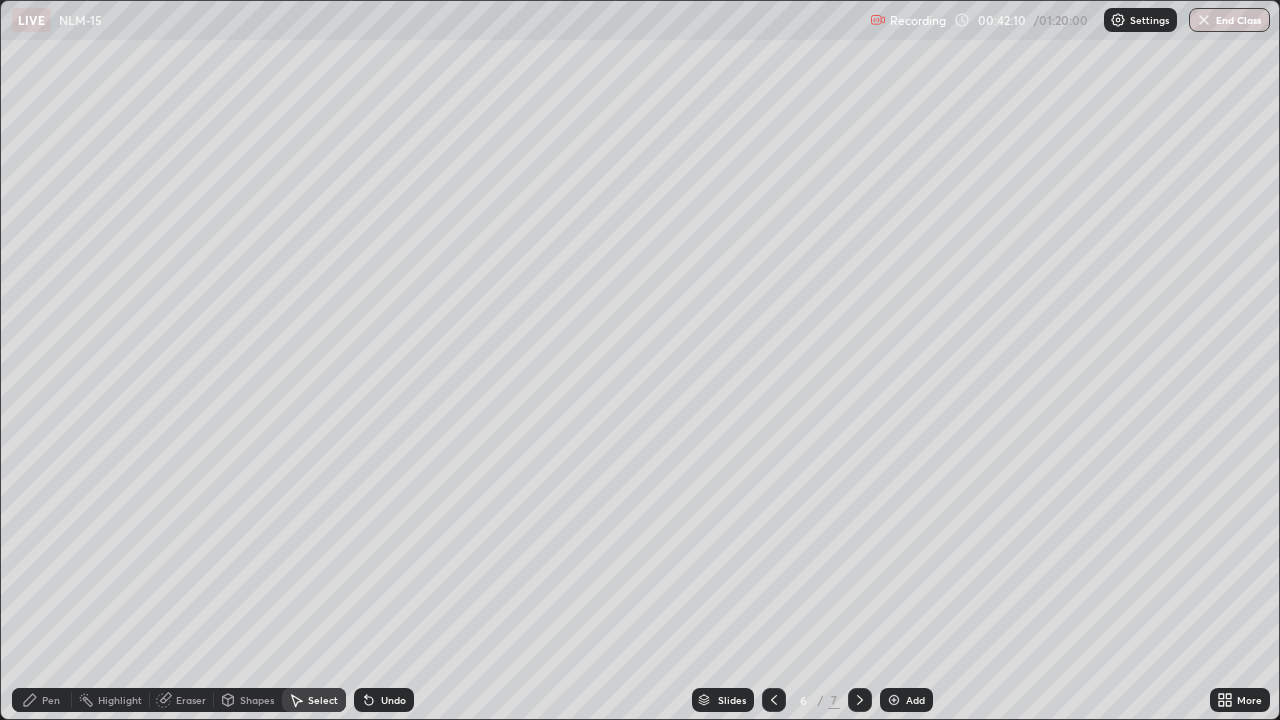 click 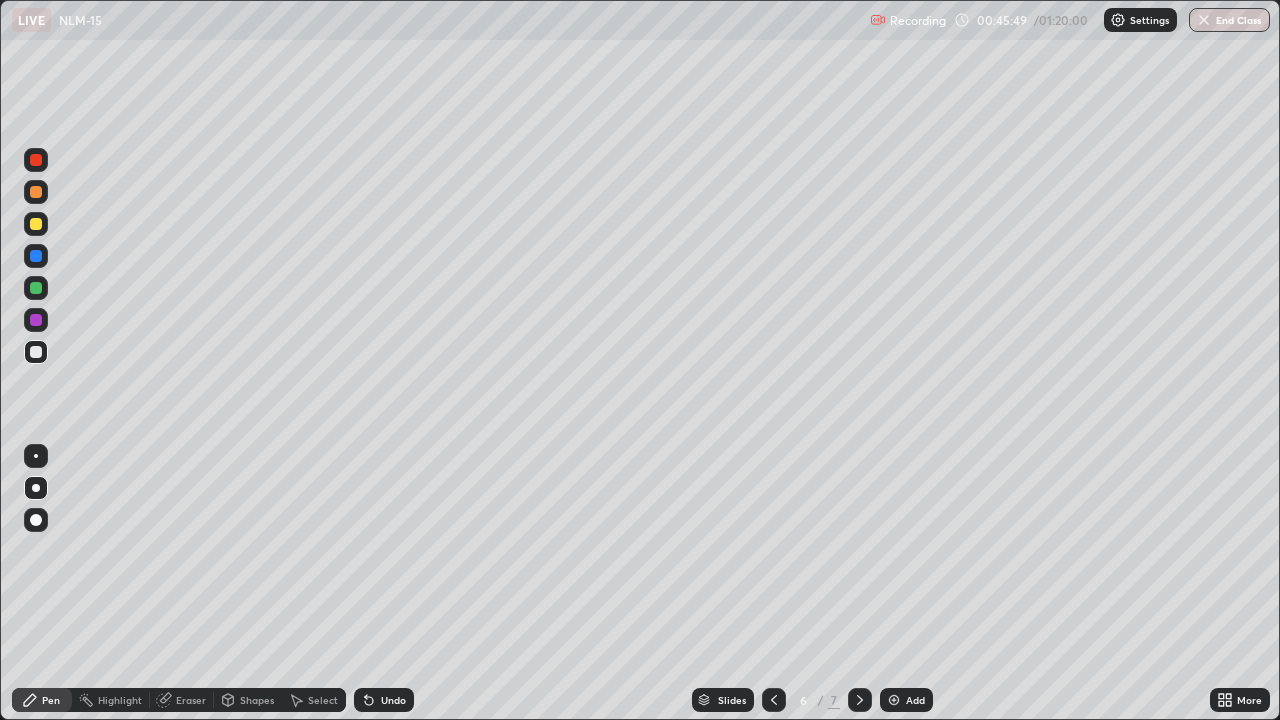 click on "Slides 6 / 7 Add" at bounding box center [812, 700] 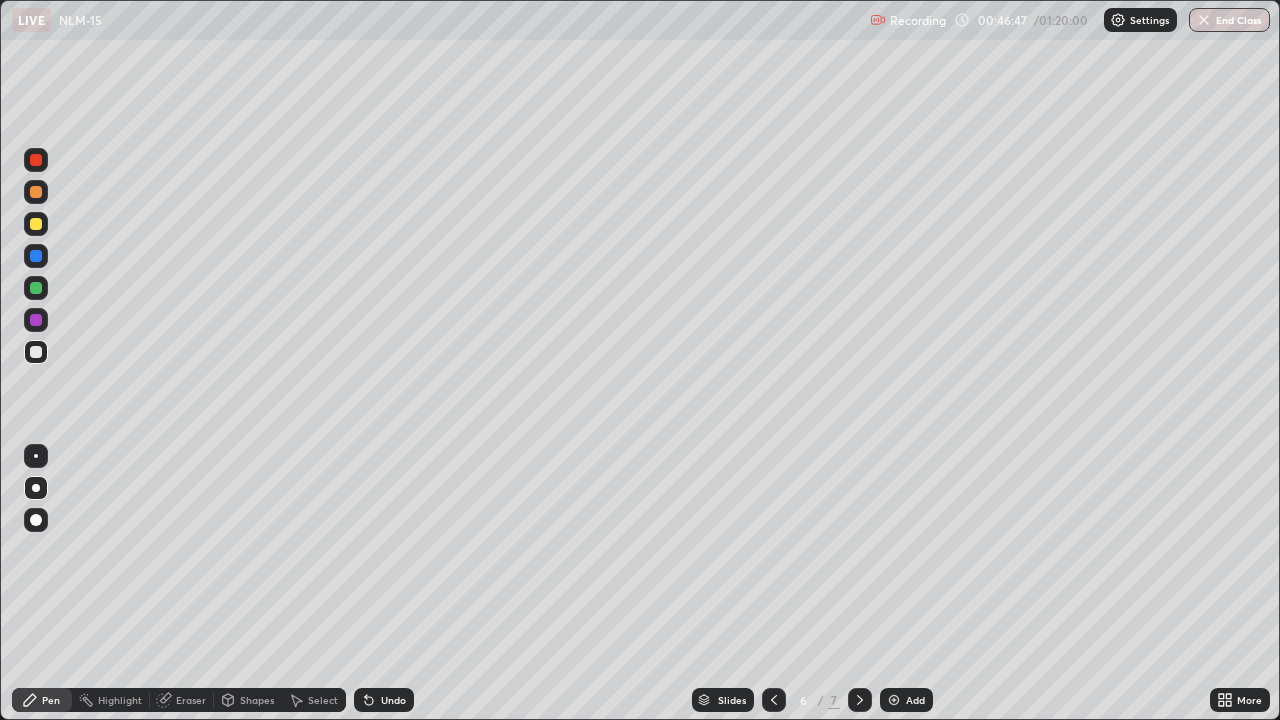 click on "Add" at bounding box center (915, 700) 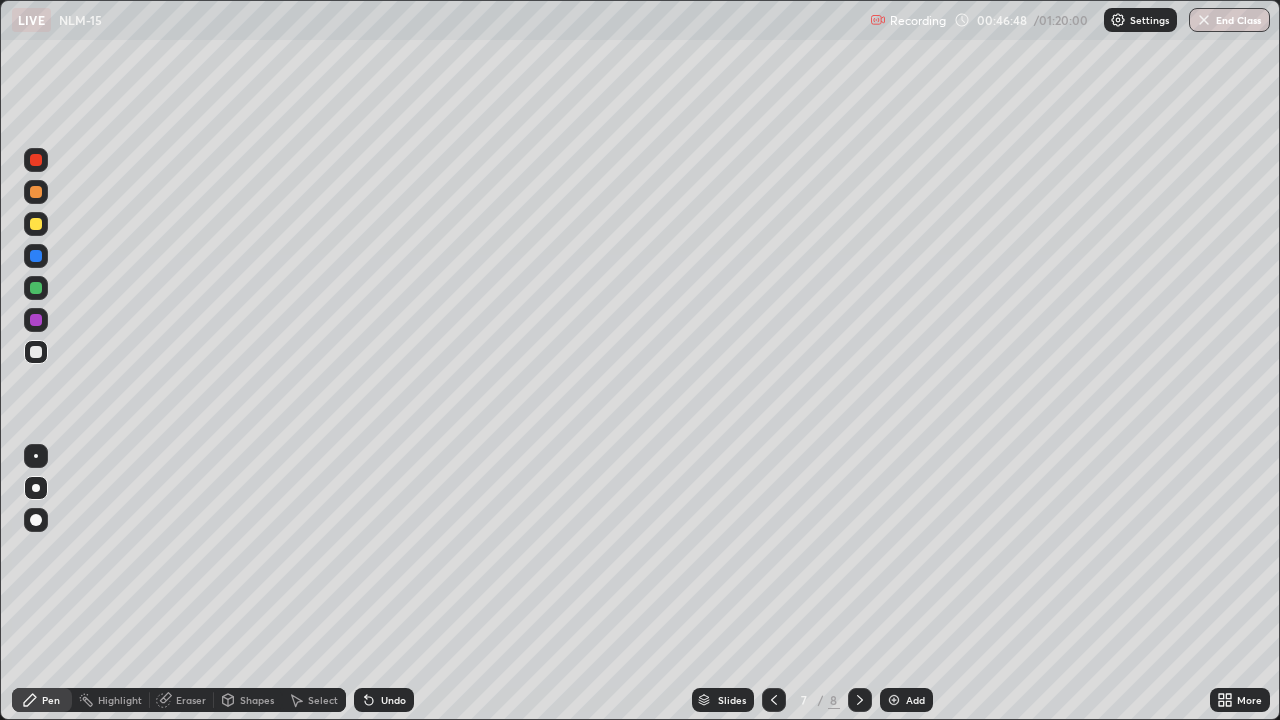 click at bounding box center (36, 224) 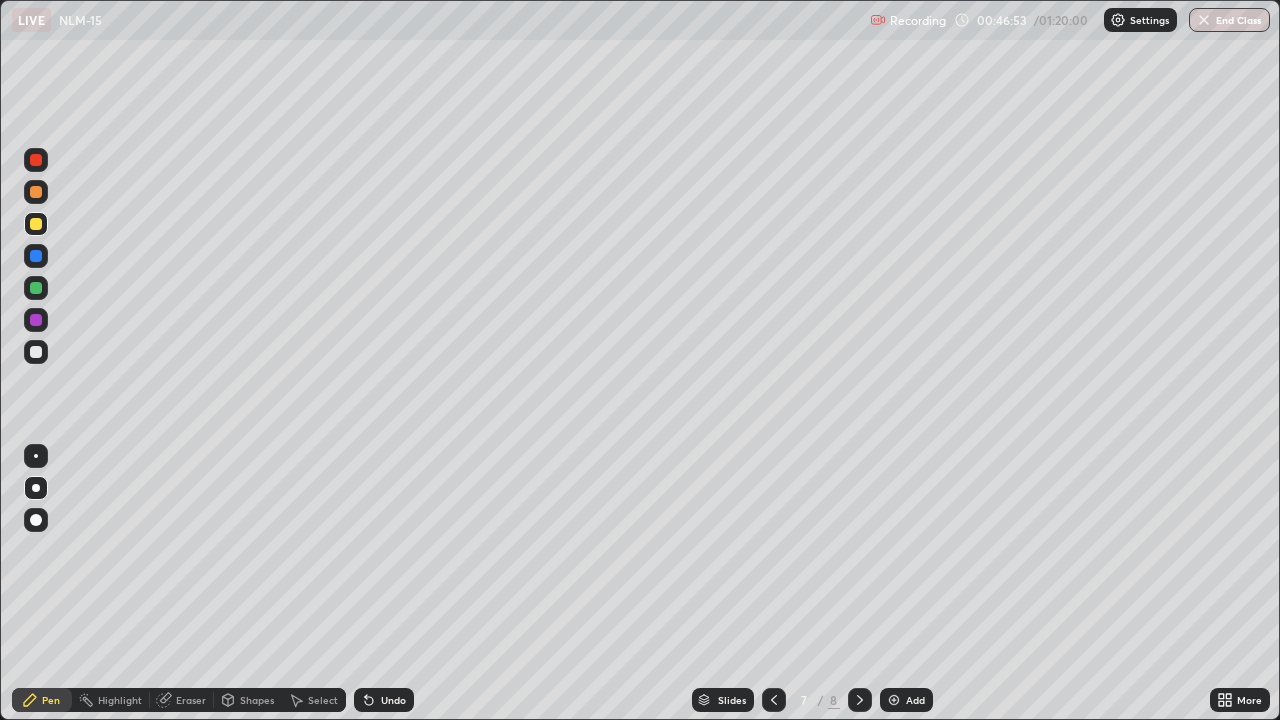 click on "Undo" at bounding box center [384, 700] 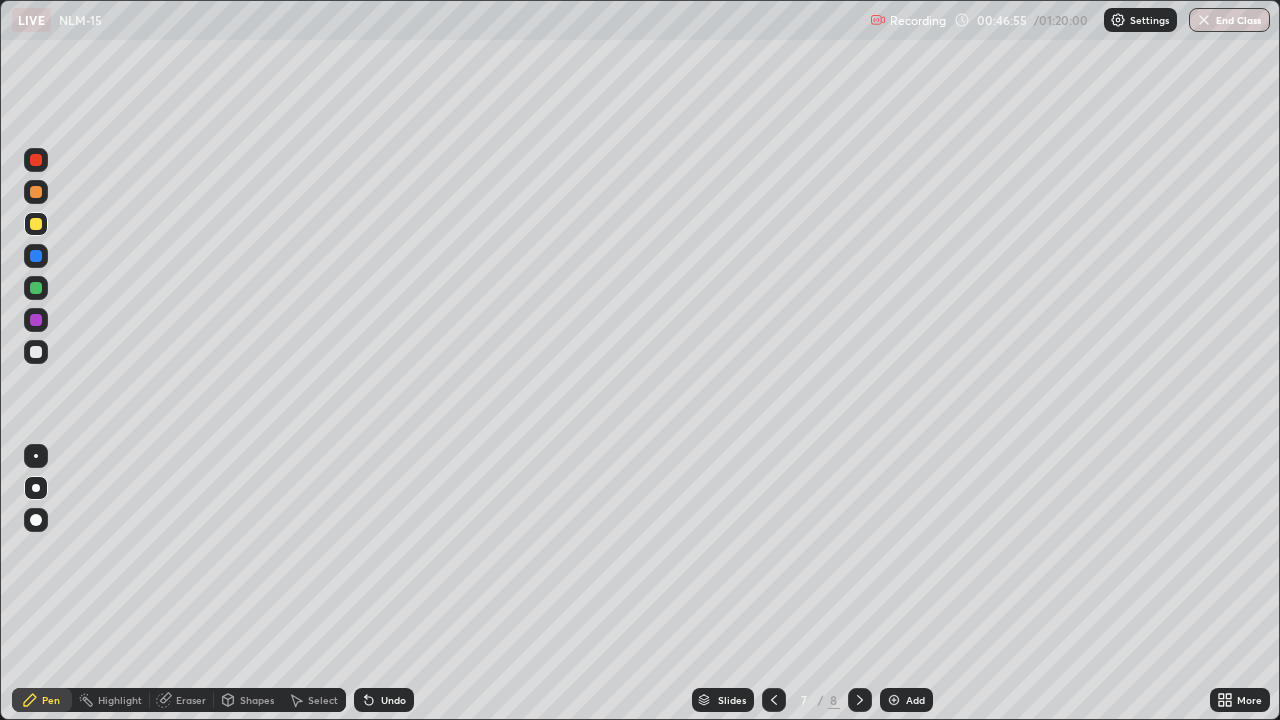 click at bounding box center (36, 224) 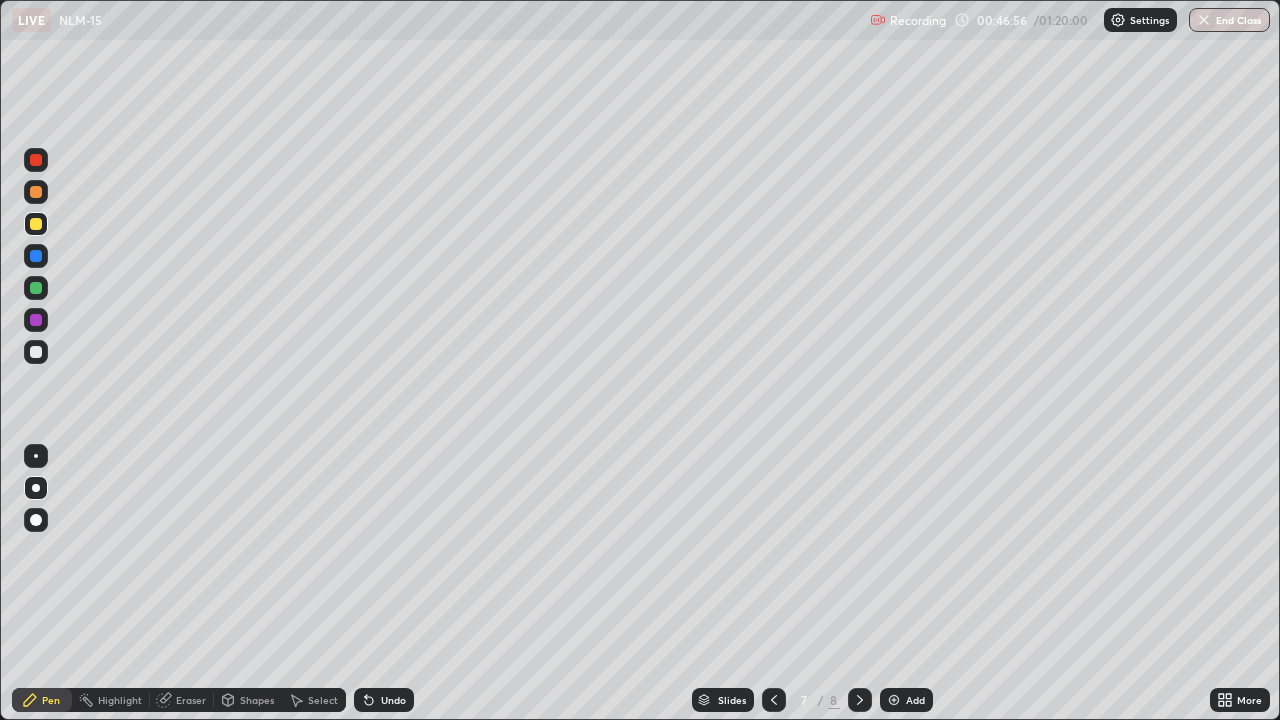 click at bounding box center [36, 520] 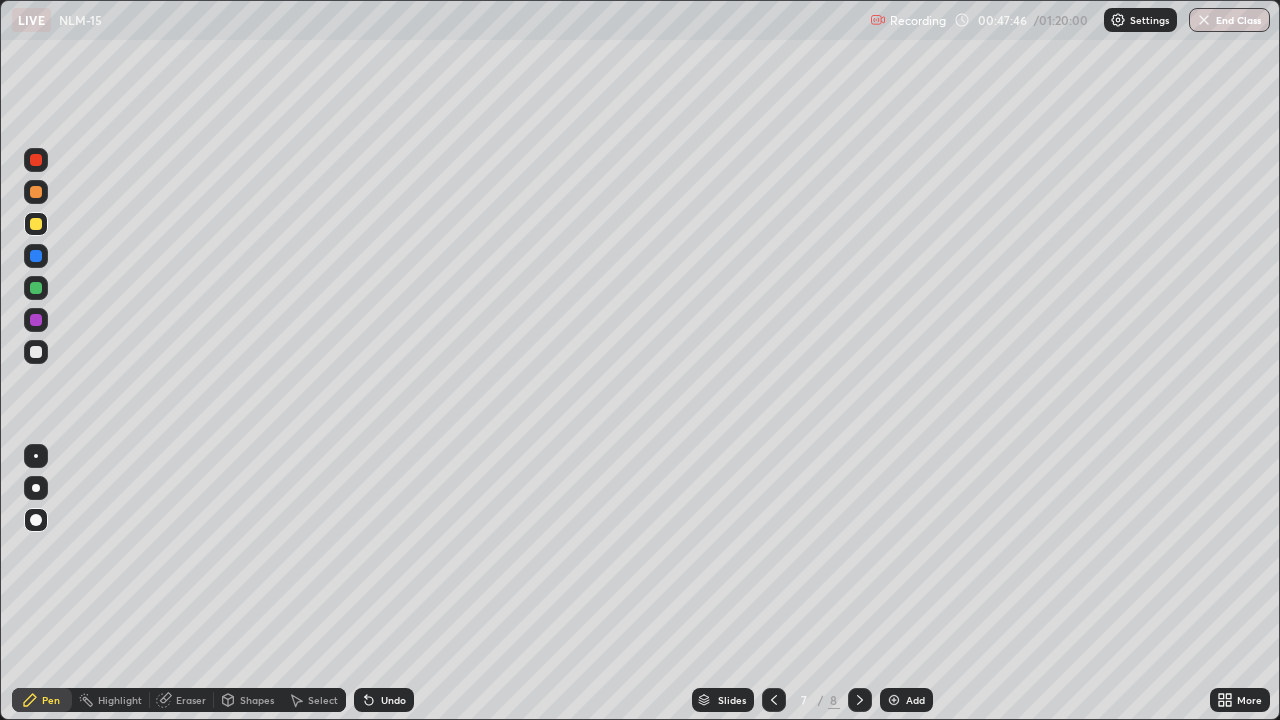 click at bounding box center (36, 352) 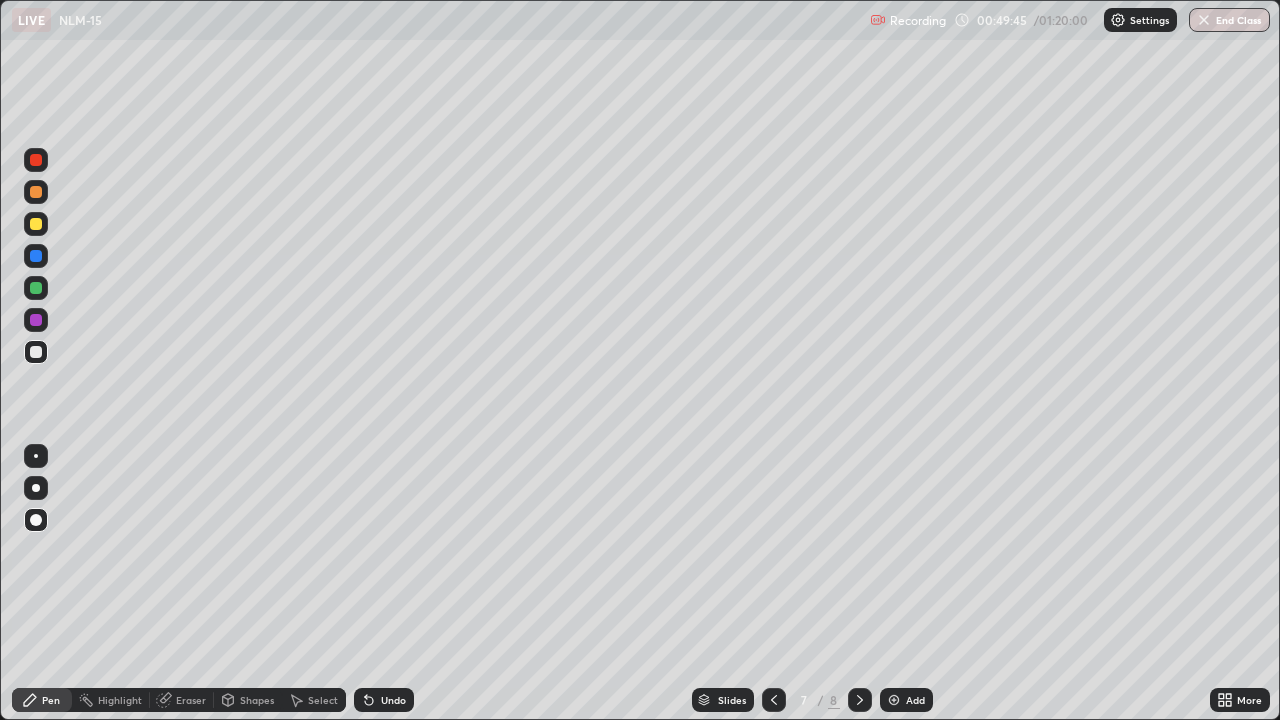 click at bounding box center (36, 288) 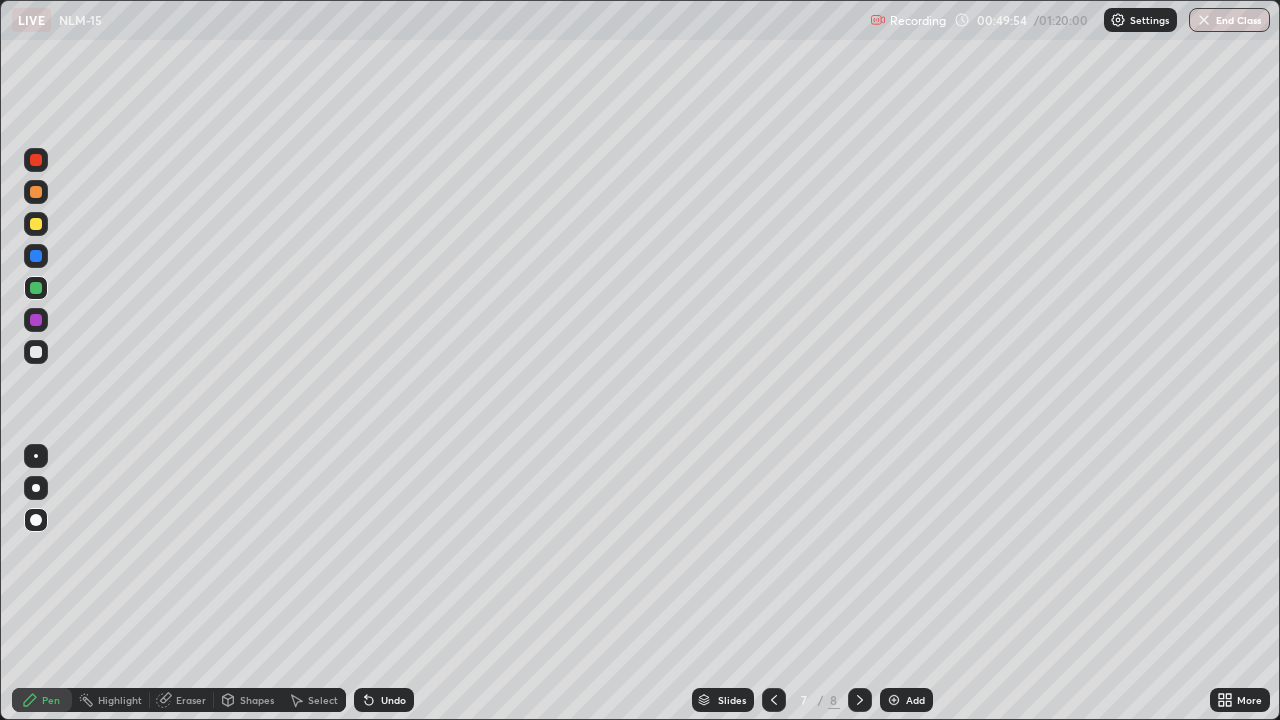 click on "Undo" at bounding box center (393, 700) 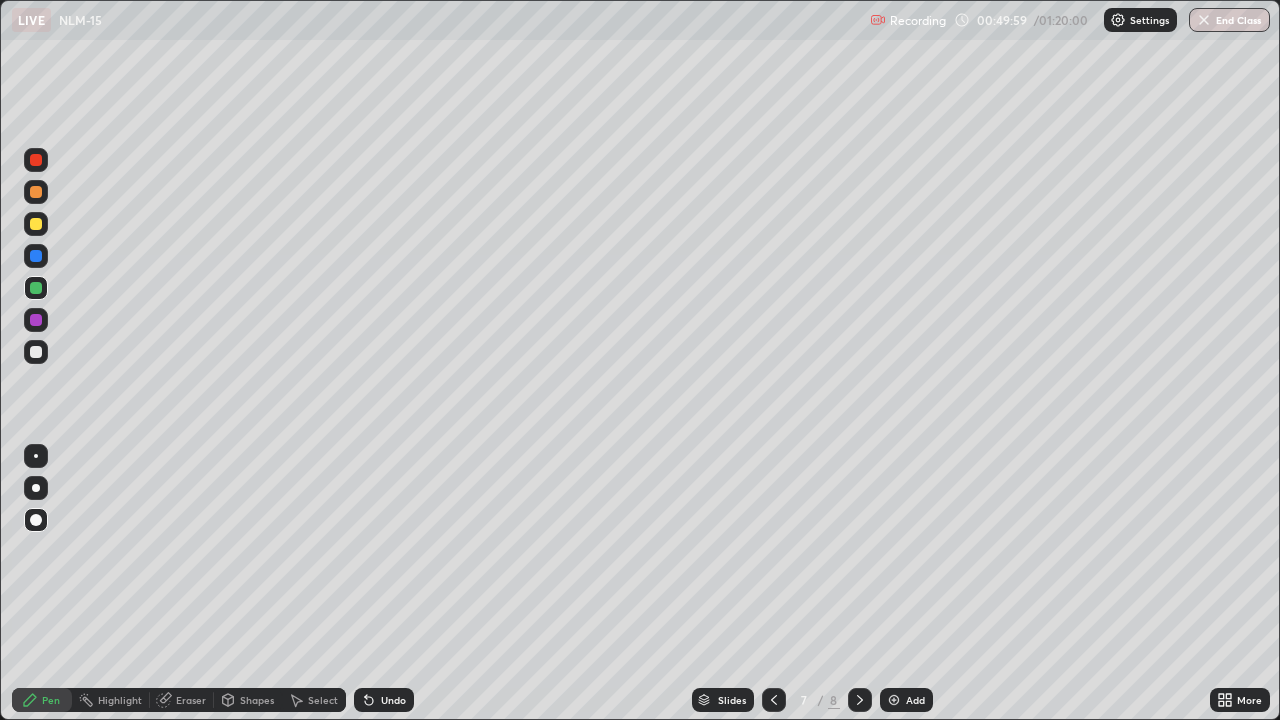 click at bounding box center [36, 352] 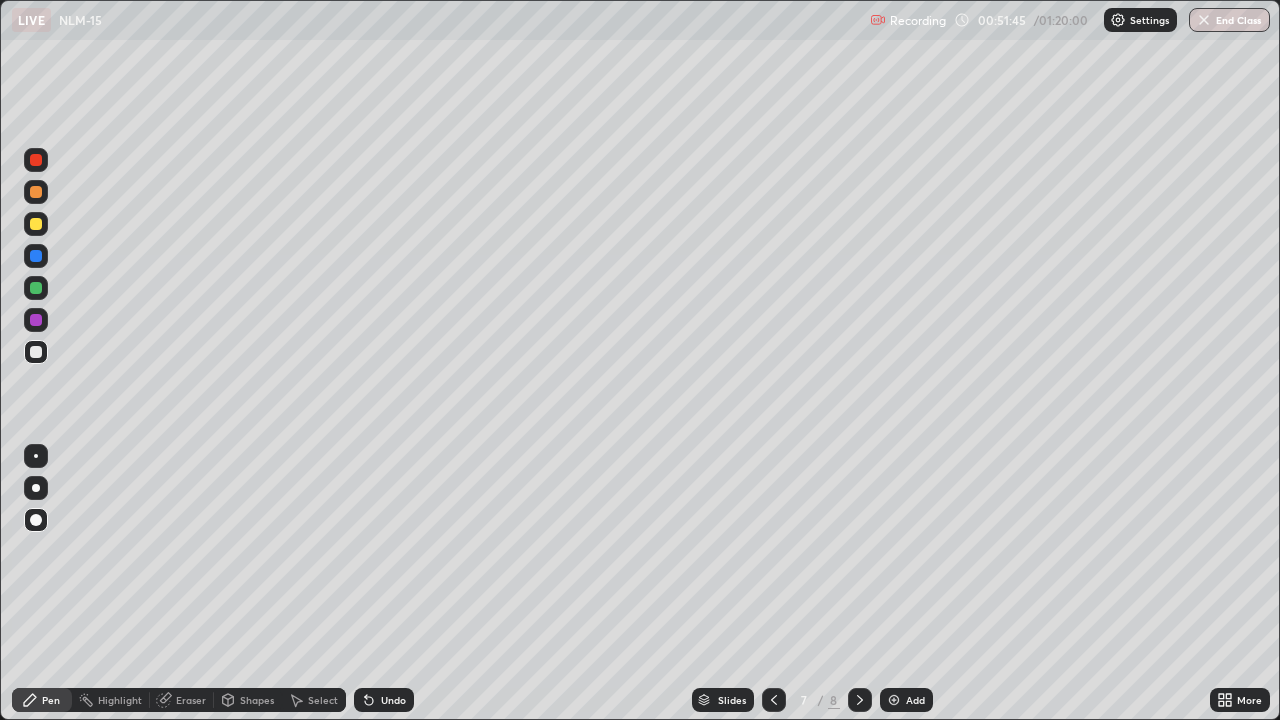 click at bounding box center (894, 700) 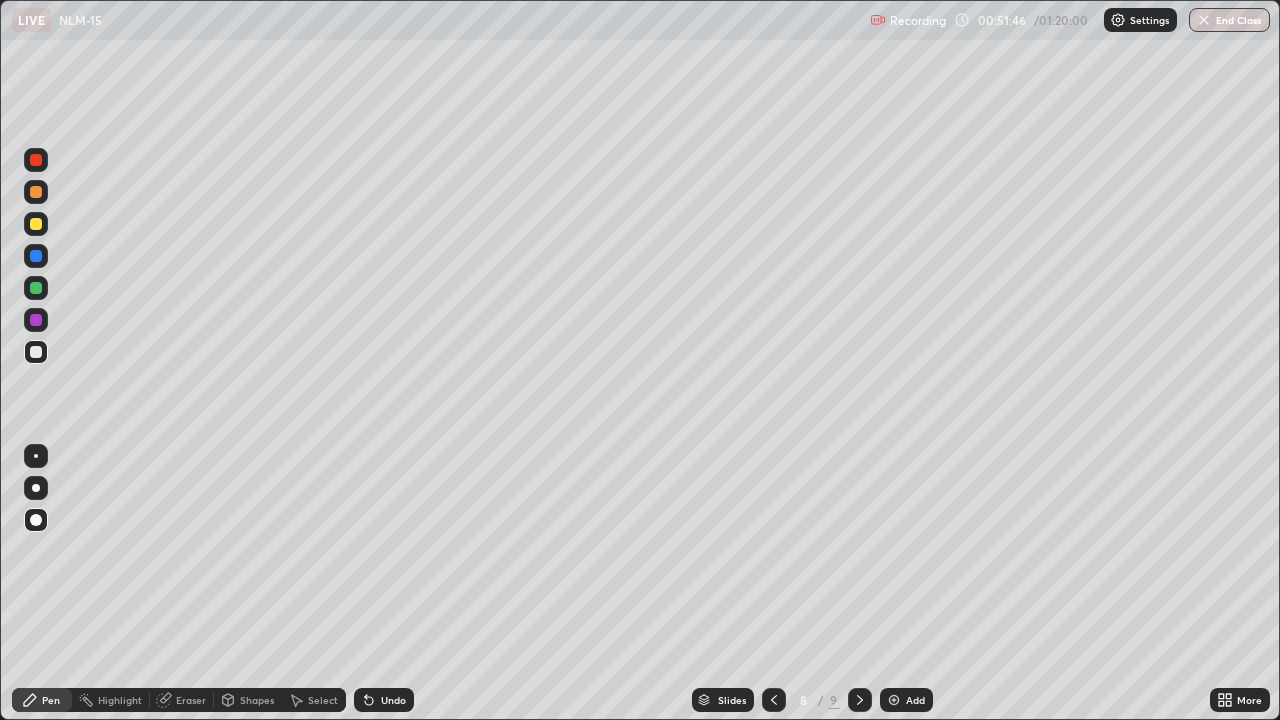 click at bounding box center (36, 288) 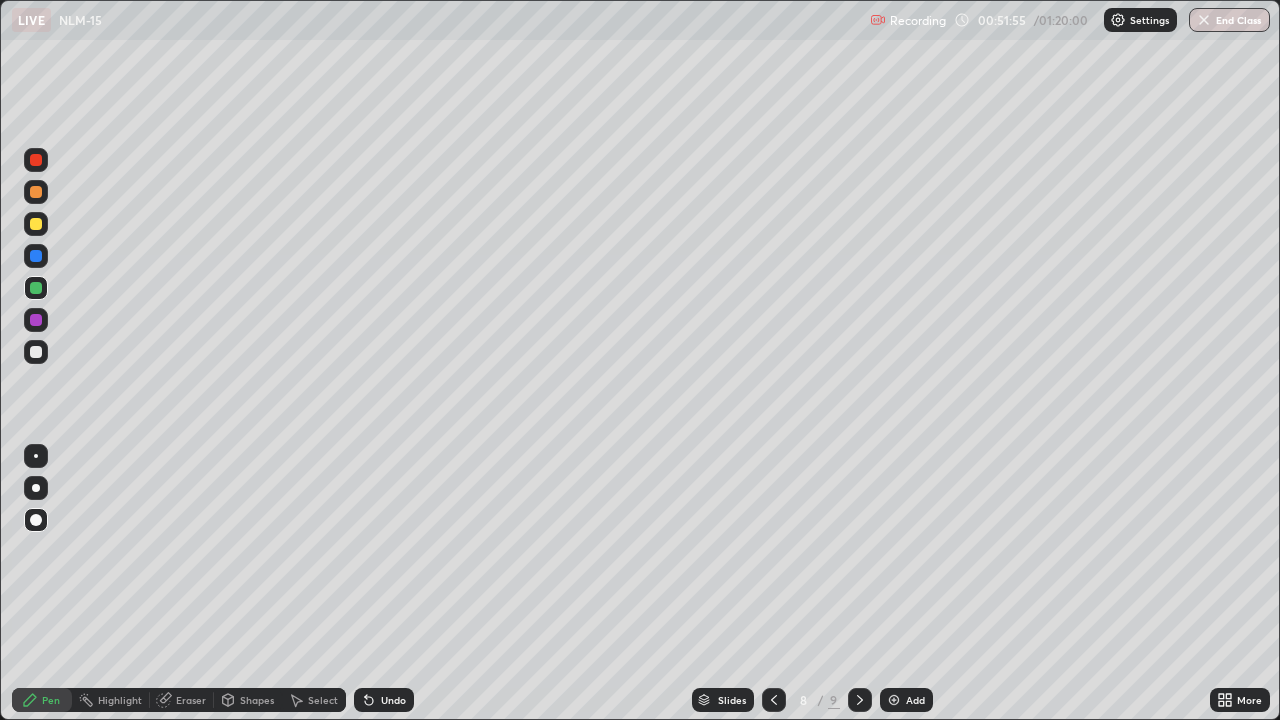 click at bounding box center [36, 352] 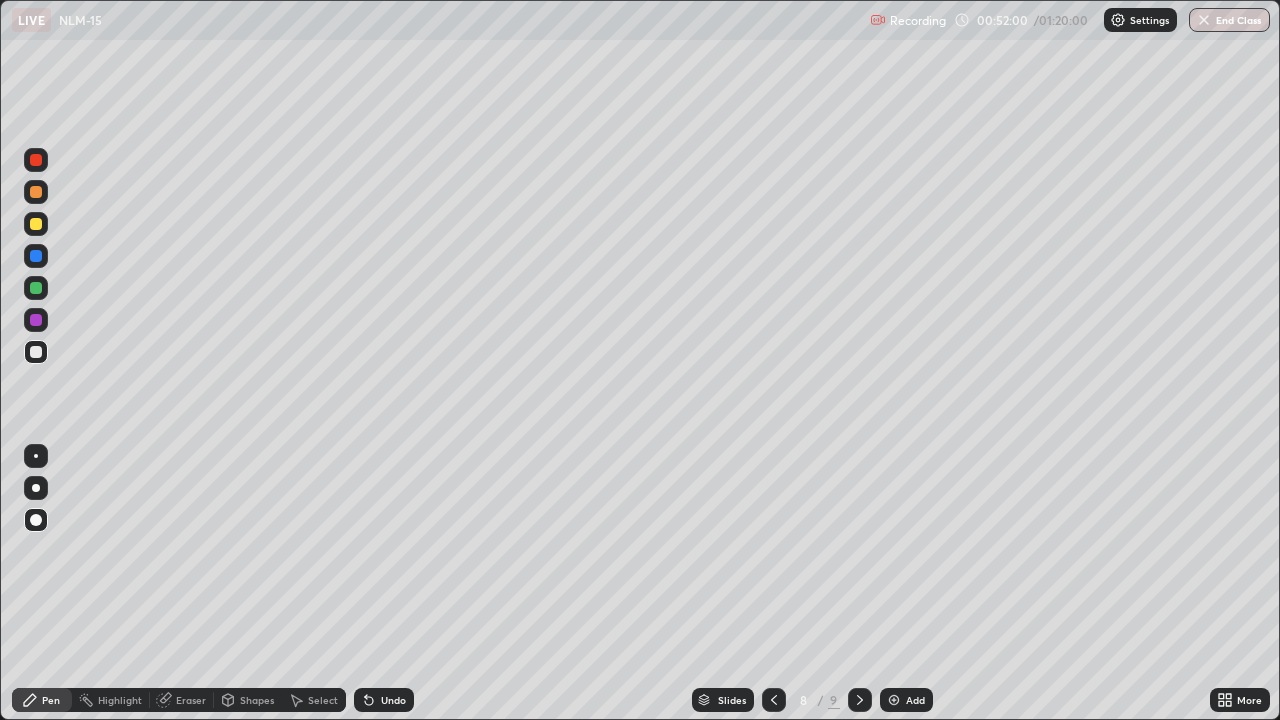 click on "Undo" at bounding box center [393, 700] 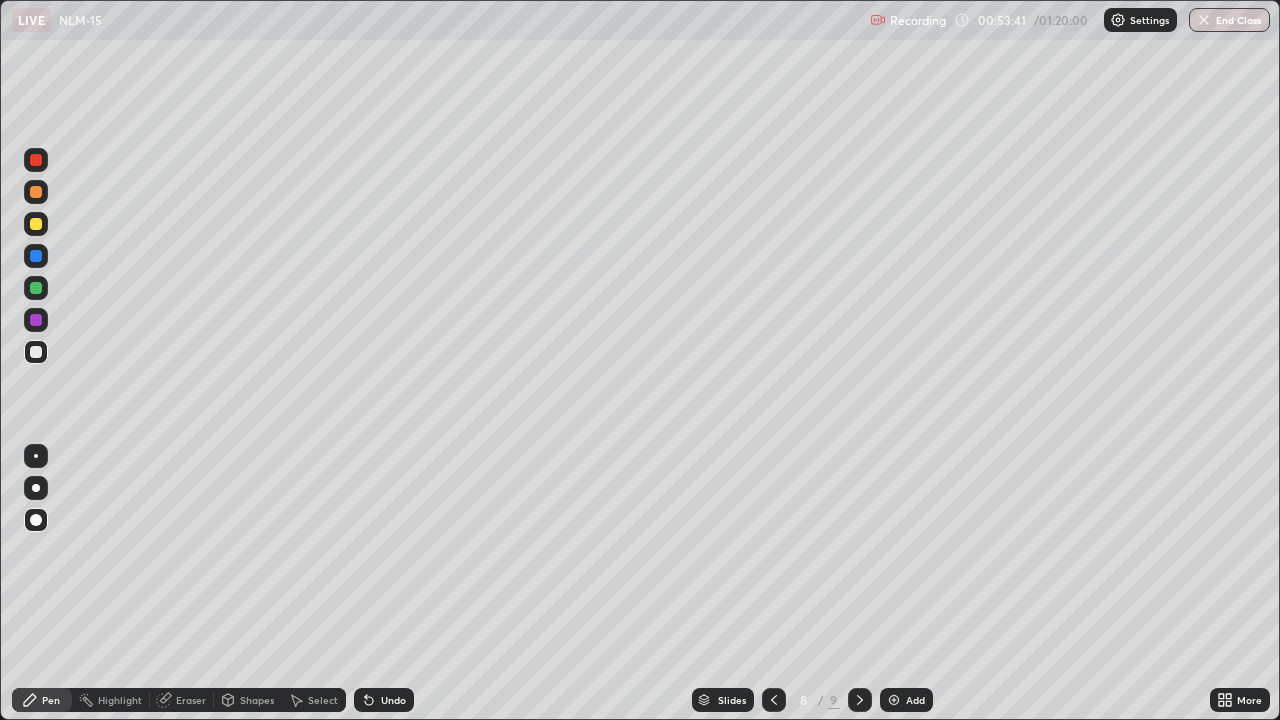 click at bounding box center (36, 288) 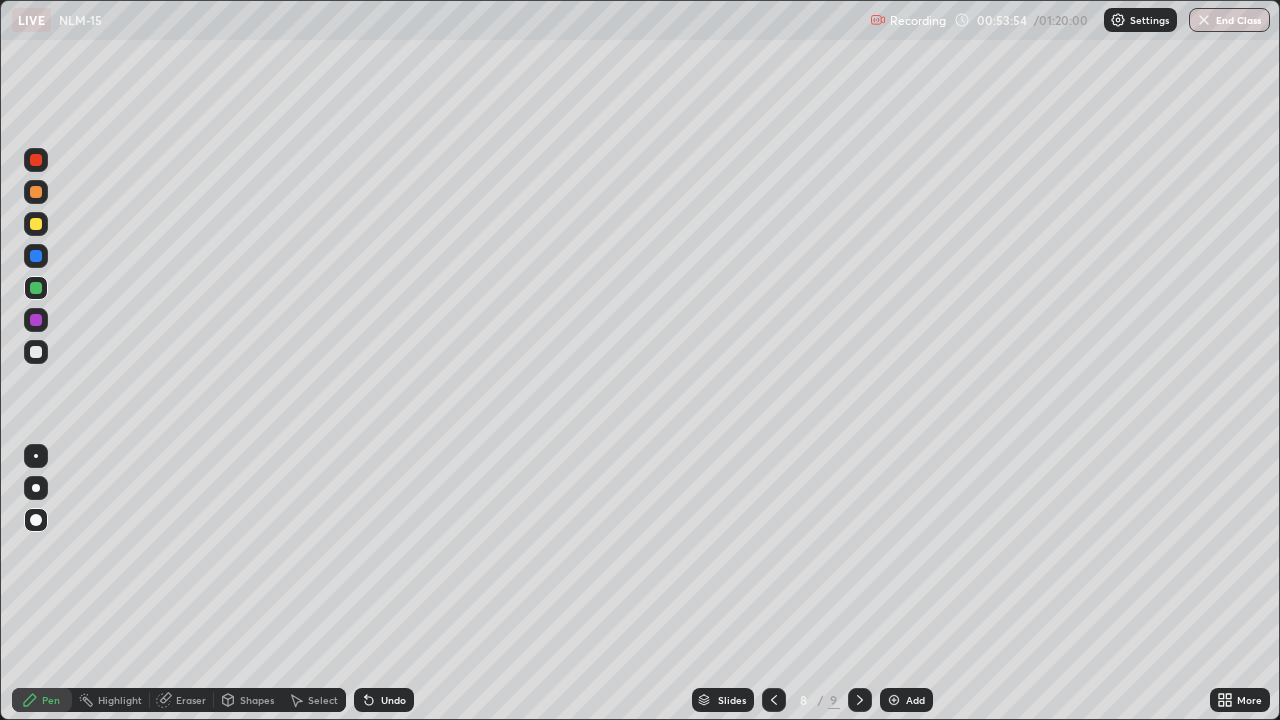 click at bounding box center (36, 352) 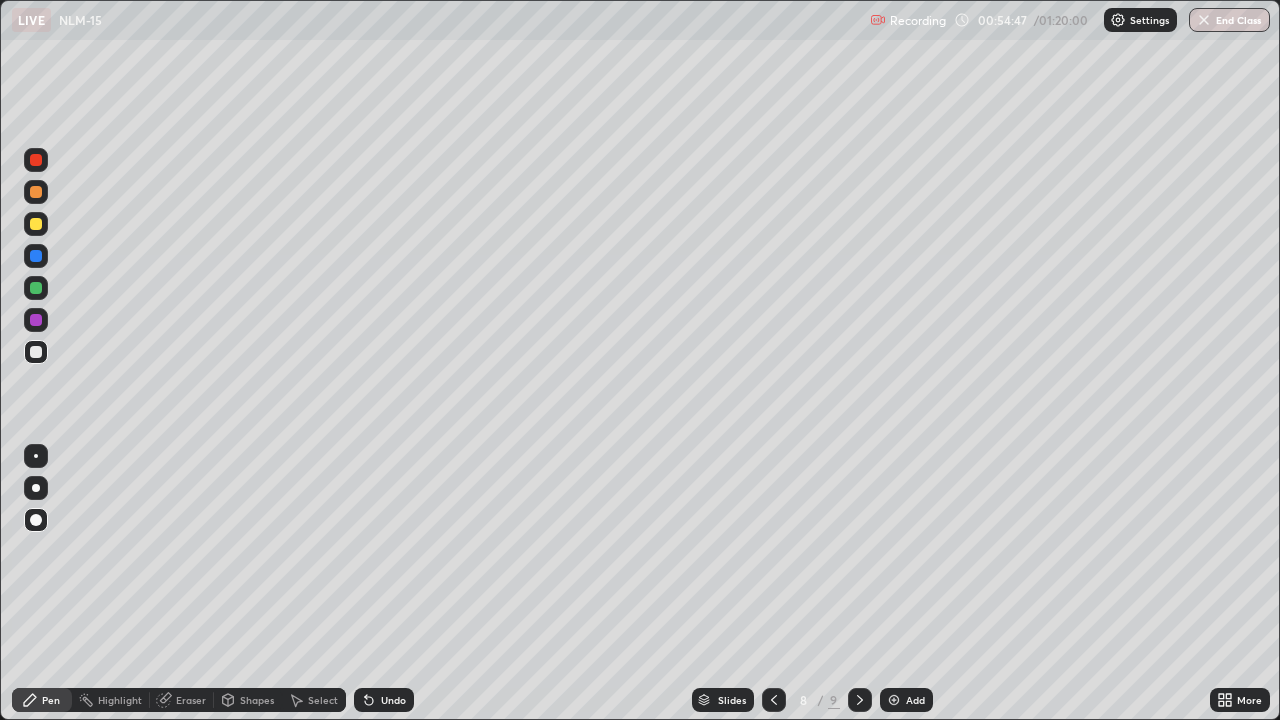 click on "Eraser" at bounding box center (191, 700) 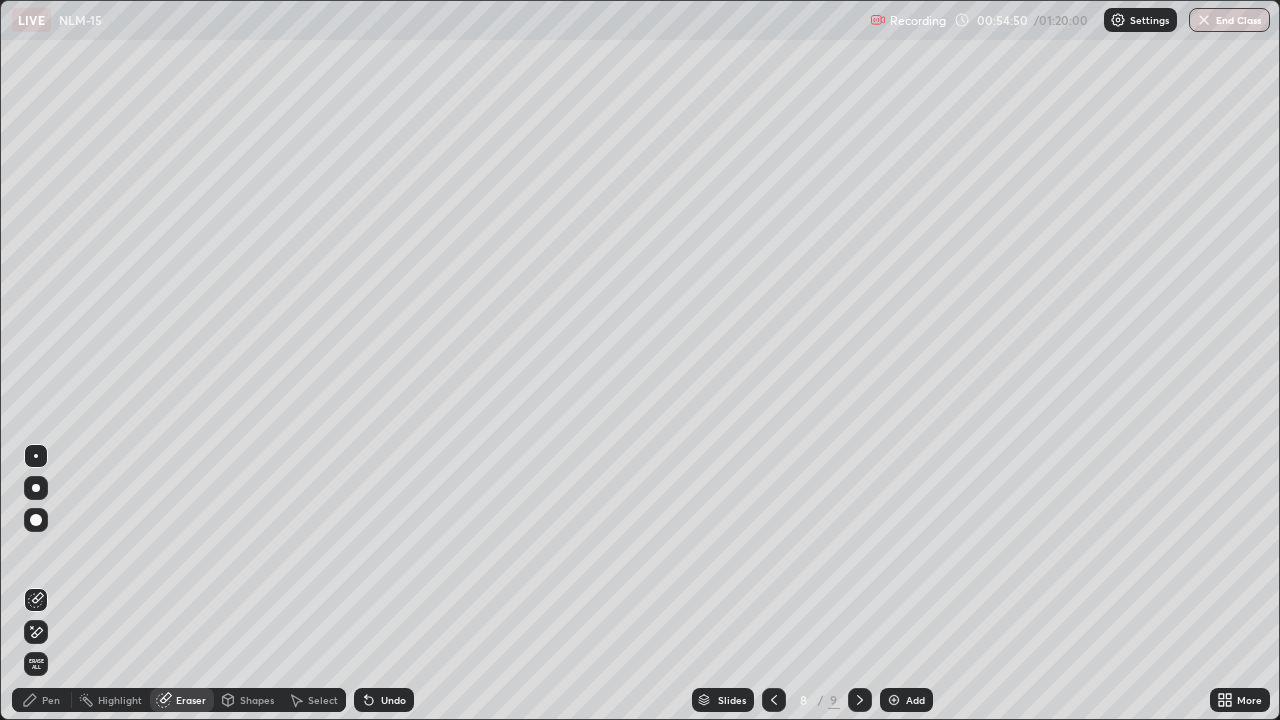 click on "Pen" at bounding box center [51, 700] 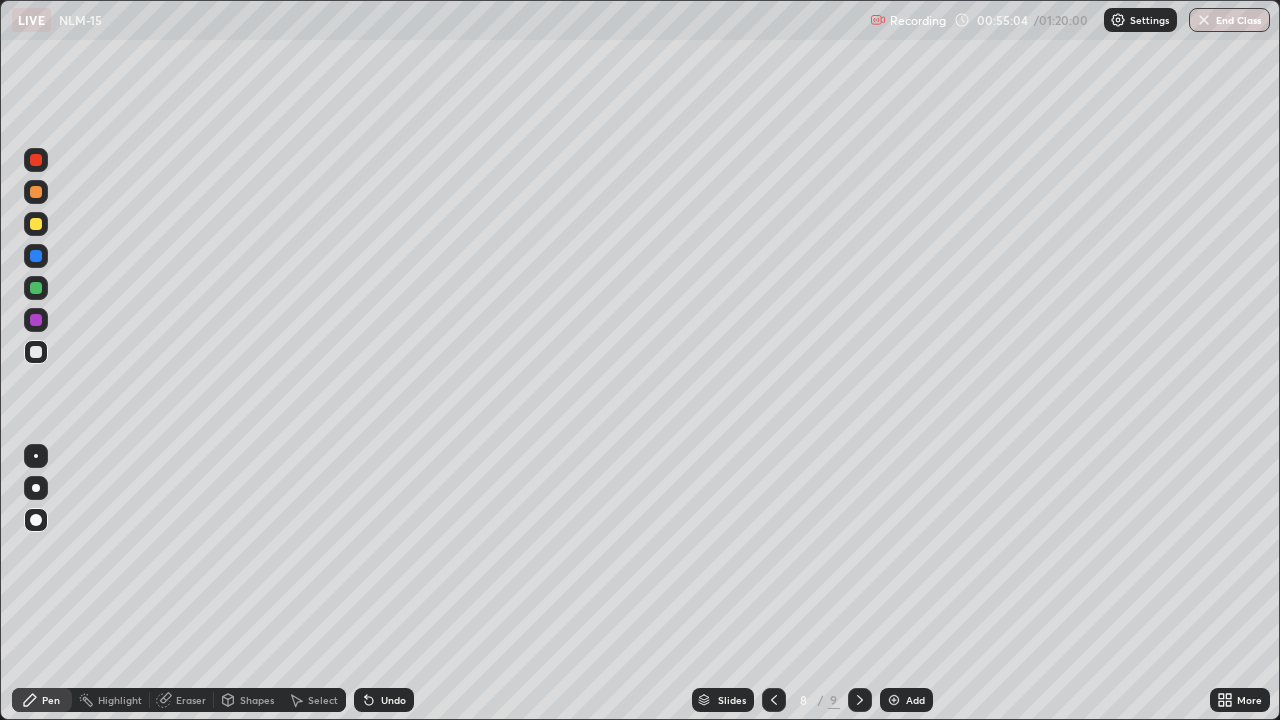 click 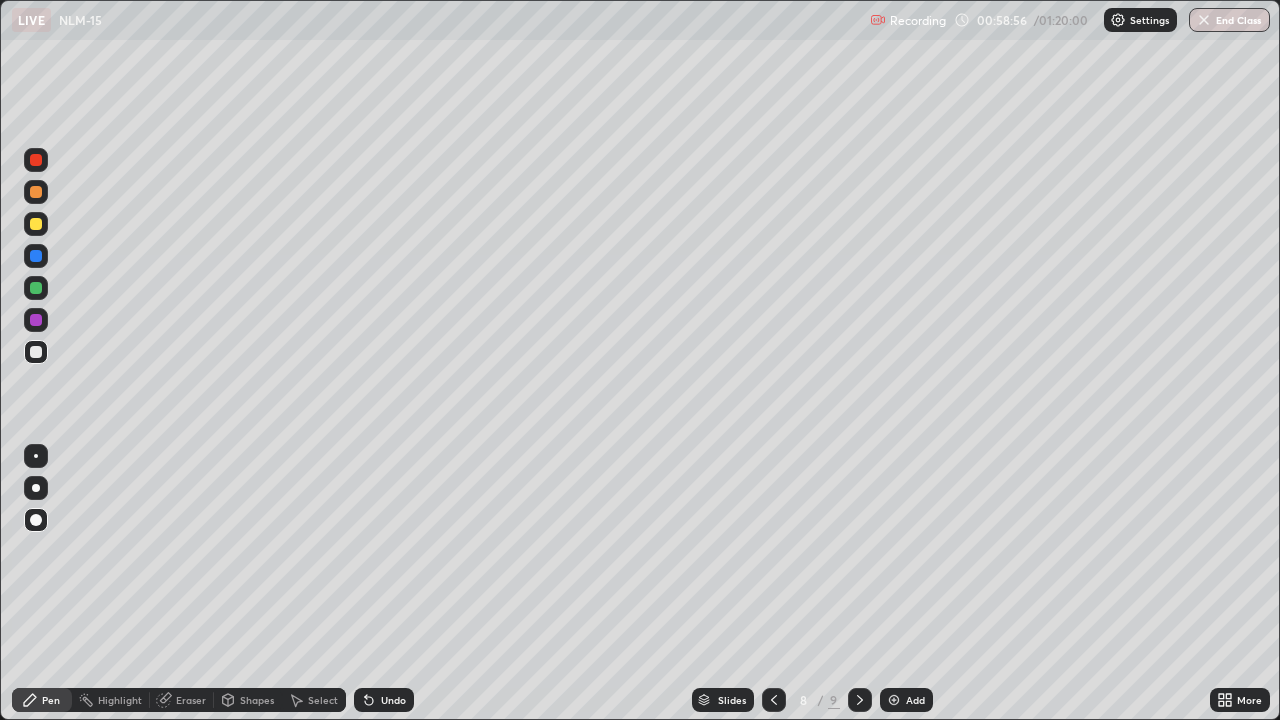 click on "Add" at bounding box center [915, 700] 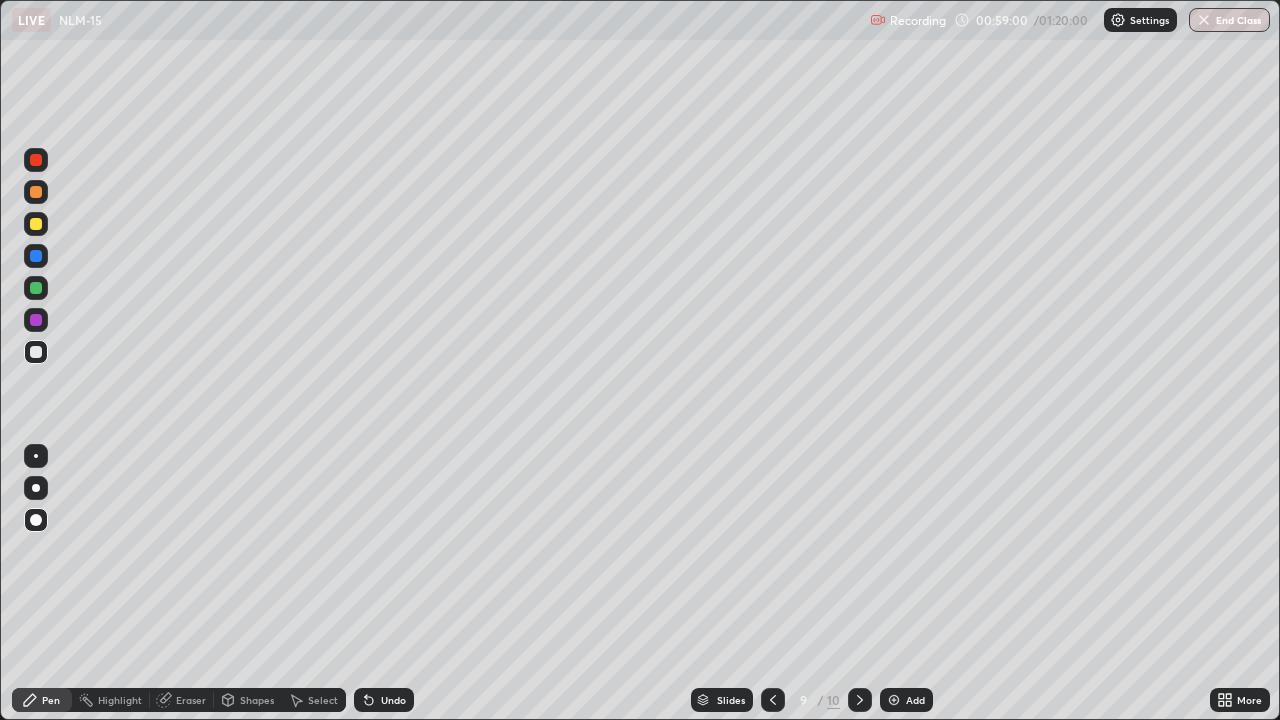 click 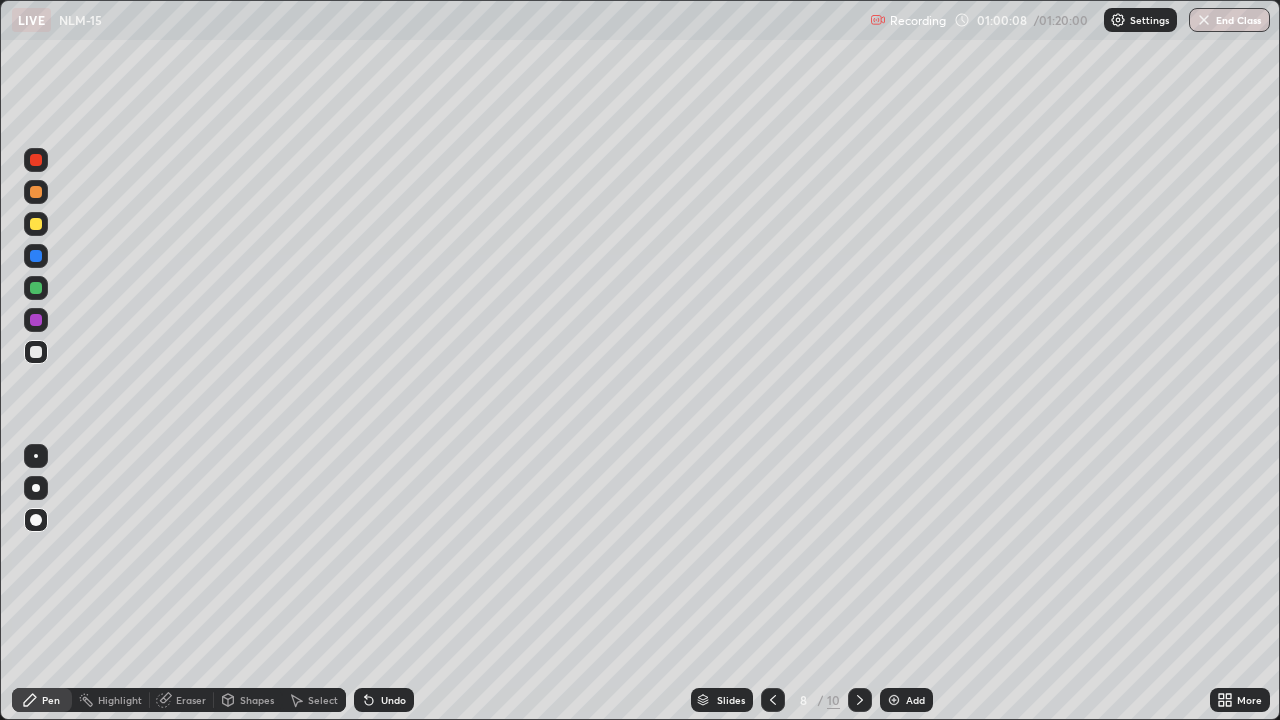 click on "Eraser" at bounding box center (182, 700) 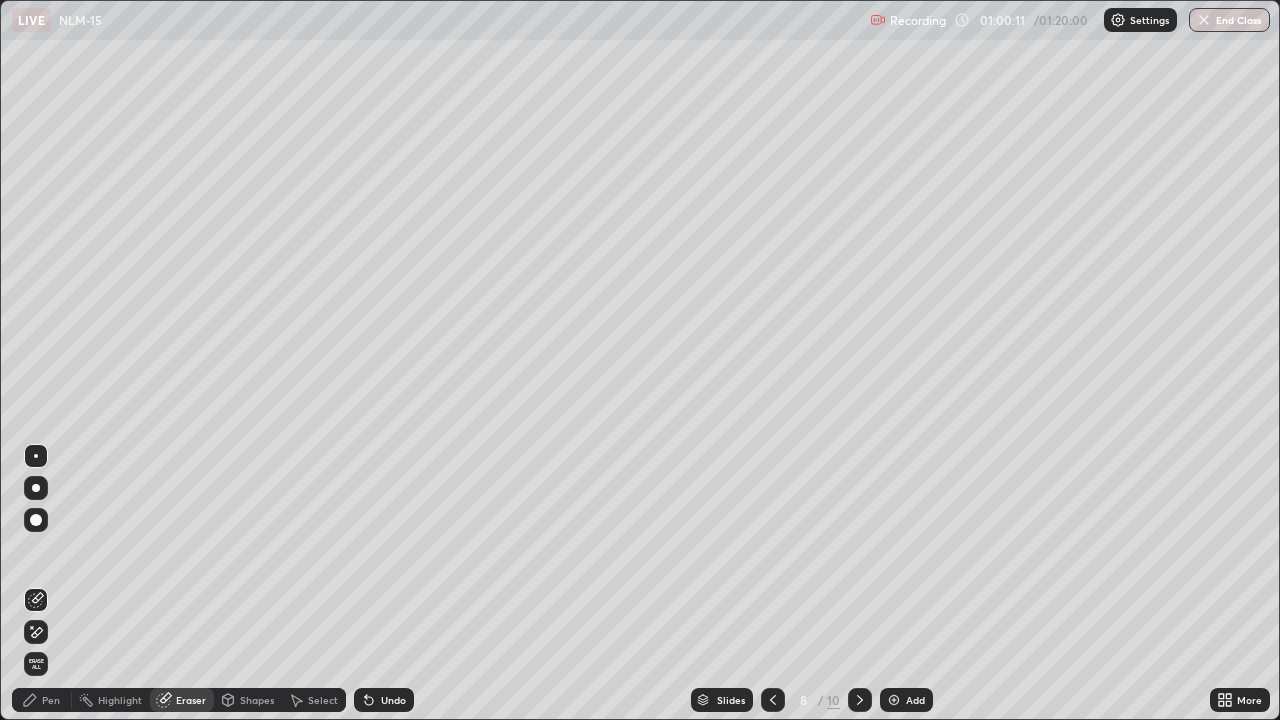 click on "Pen" at bounding box center (42, 700) 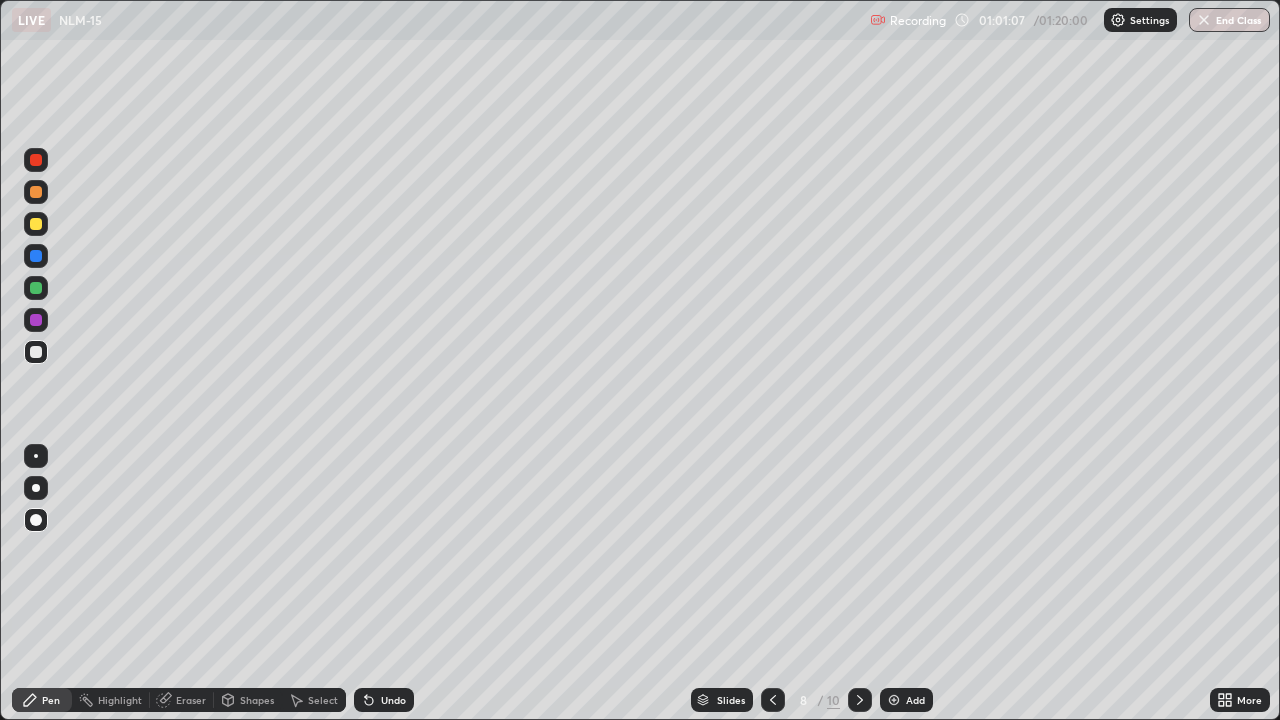 click 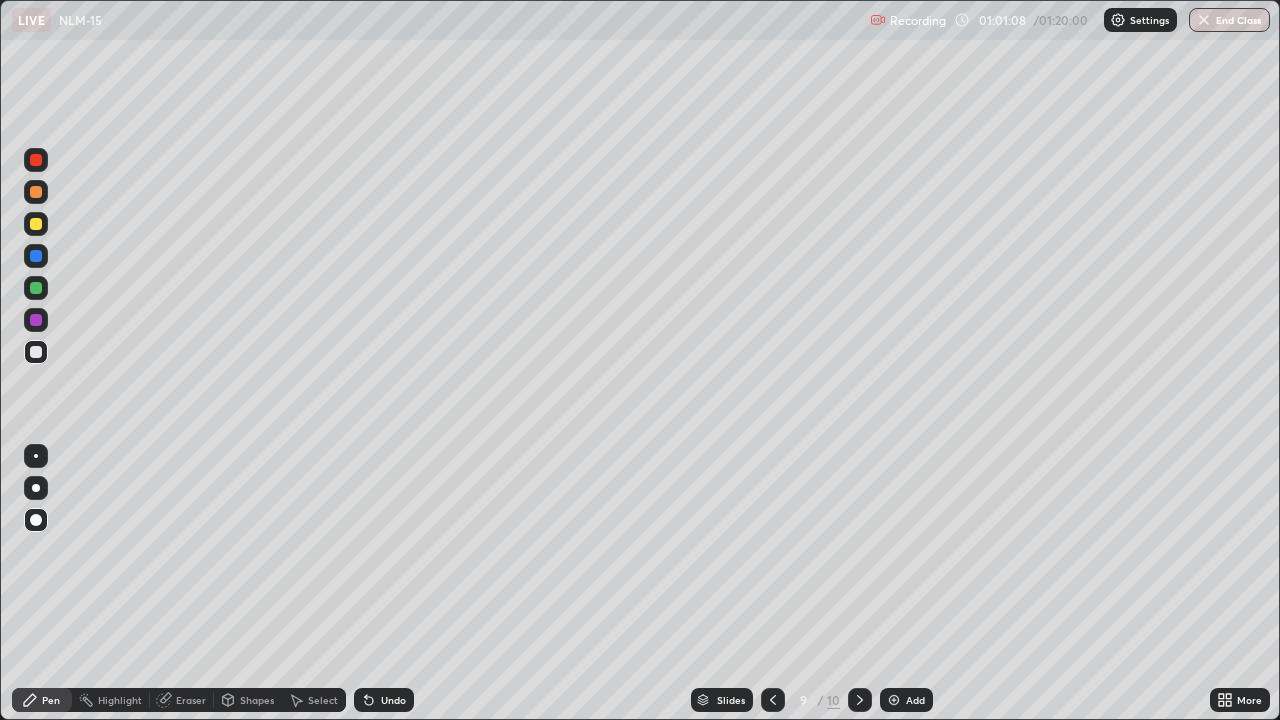 click on "Add" at bounding box center [906, 700] 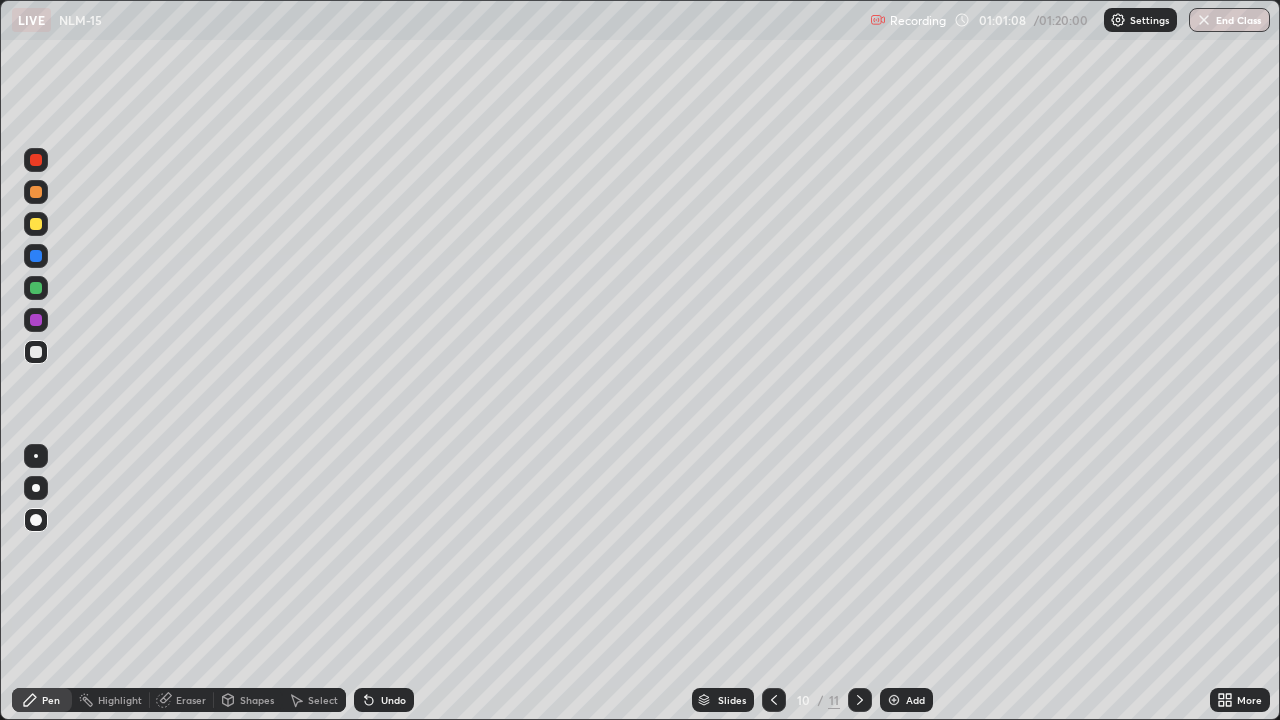 click 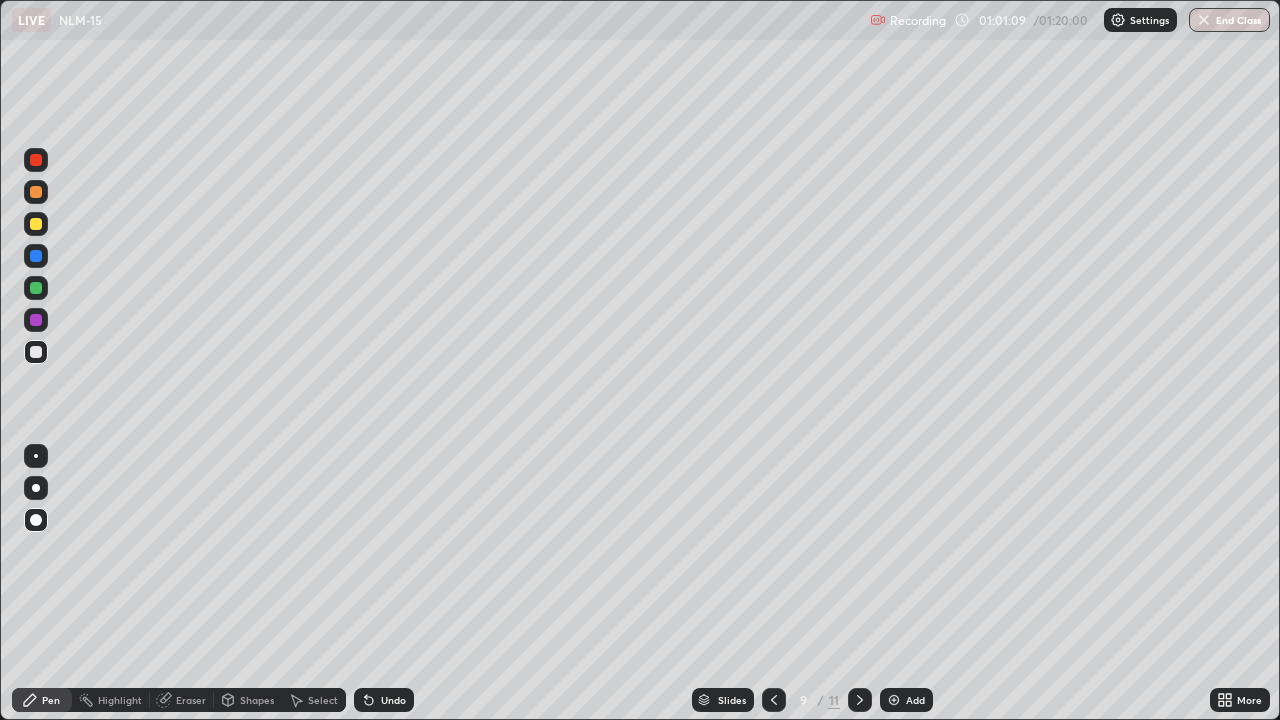 click 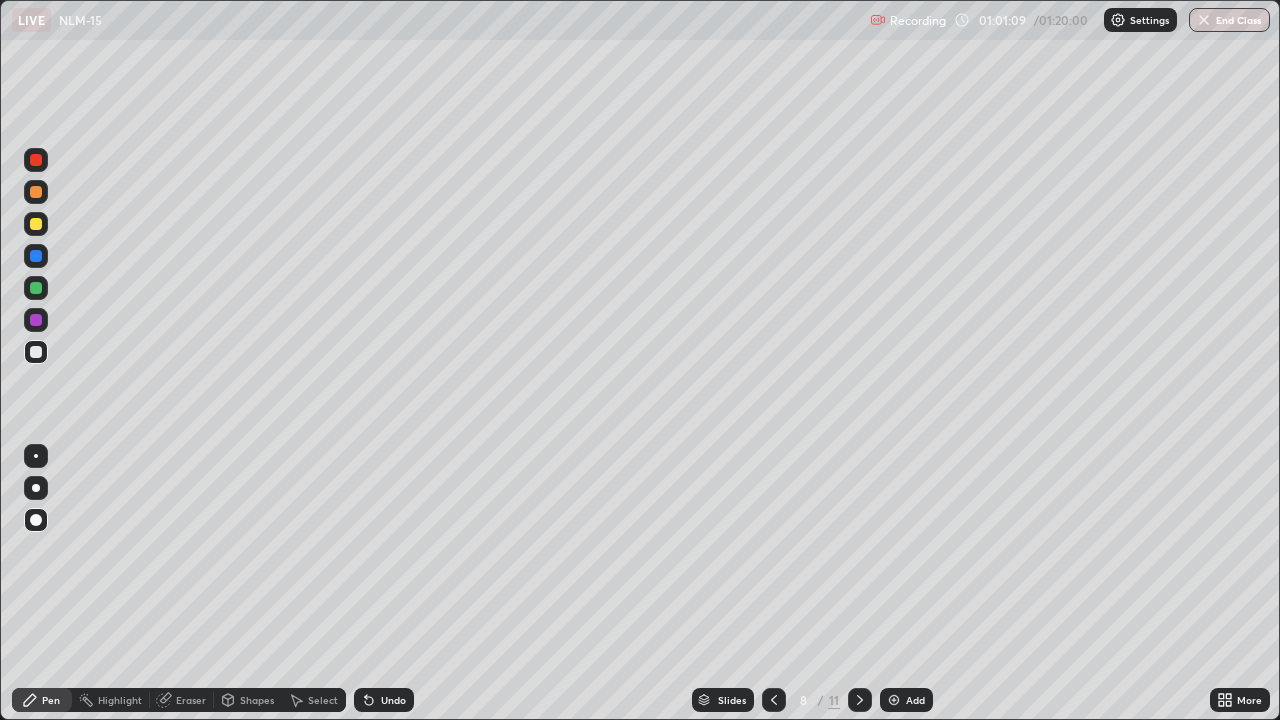 click at bounding box center [860, 700] 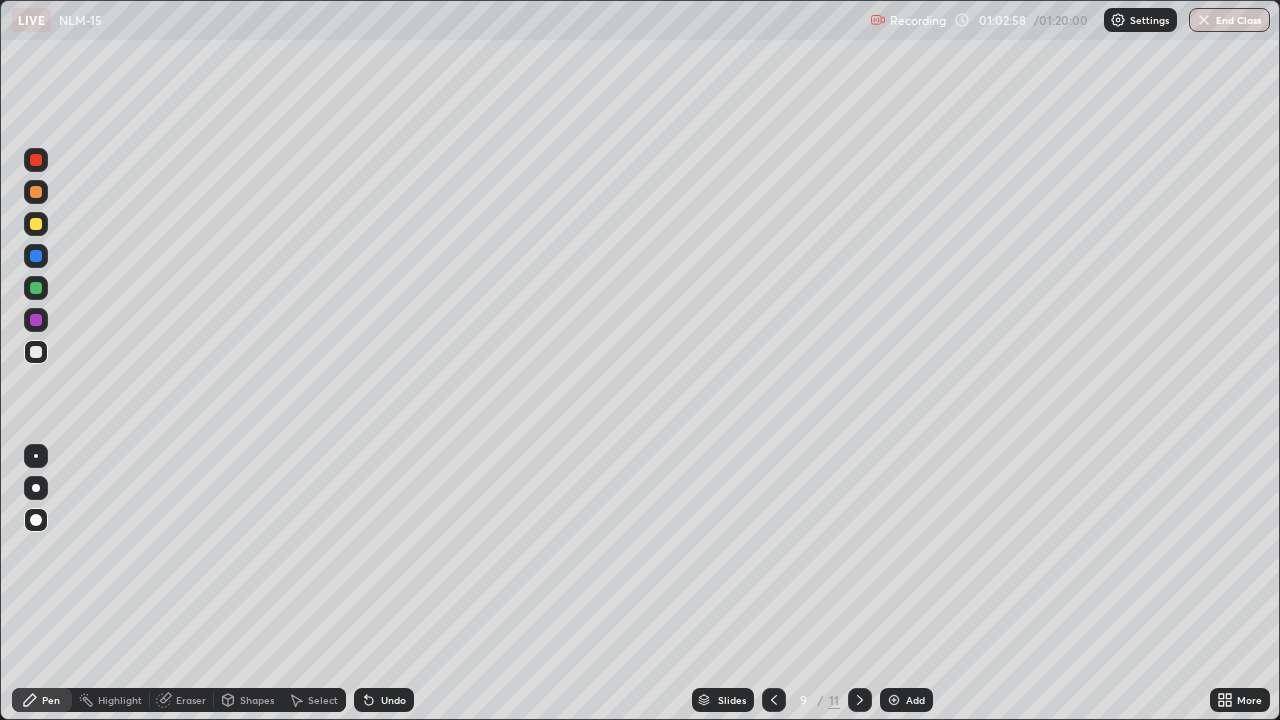 click on "Undo" at bounding box center (393, 700) 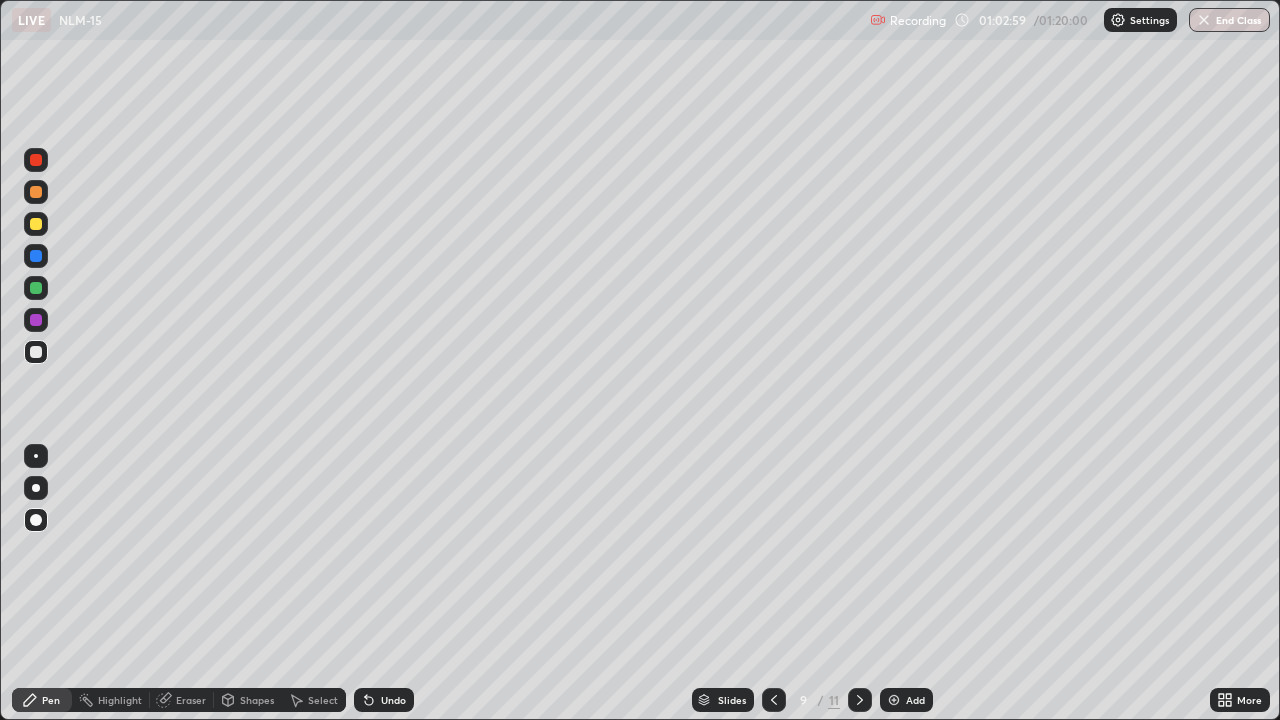 click on "Undo" at bounding box center [393, 700] 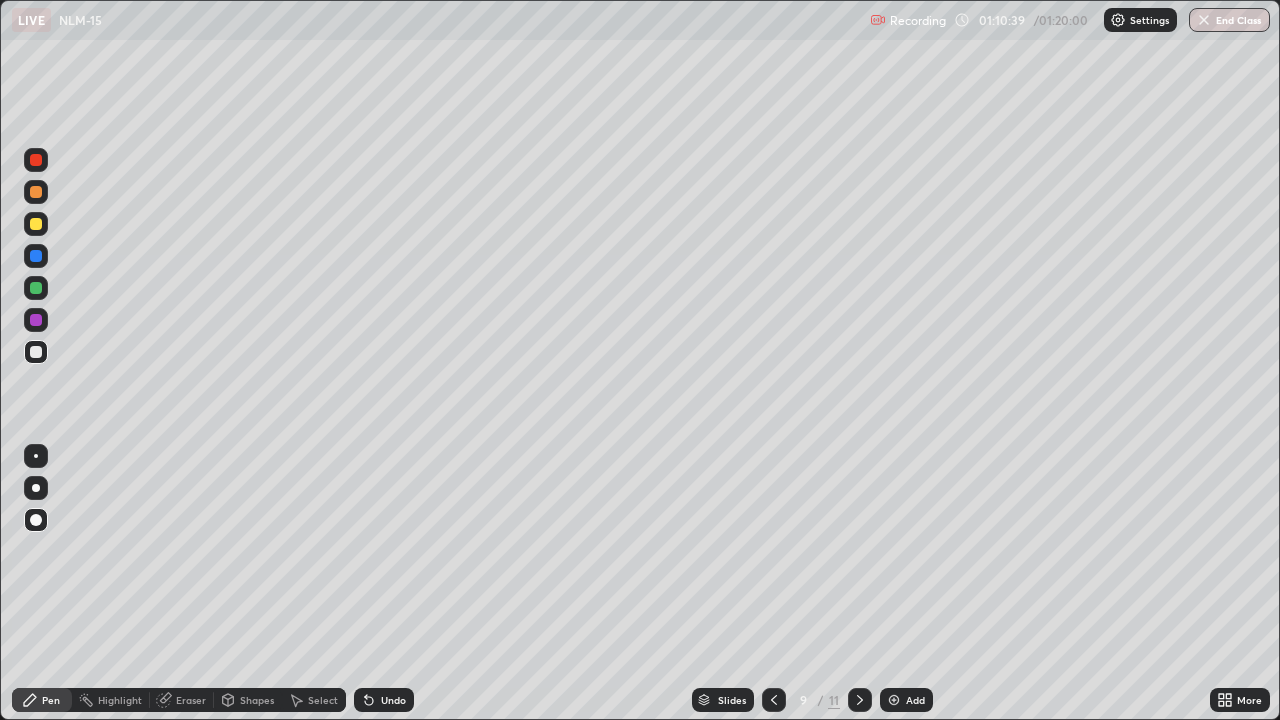 click on "End Class" at bounding box center [1229, 20] 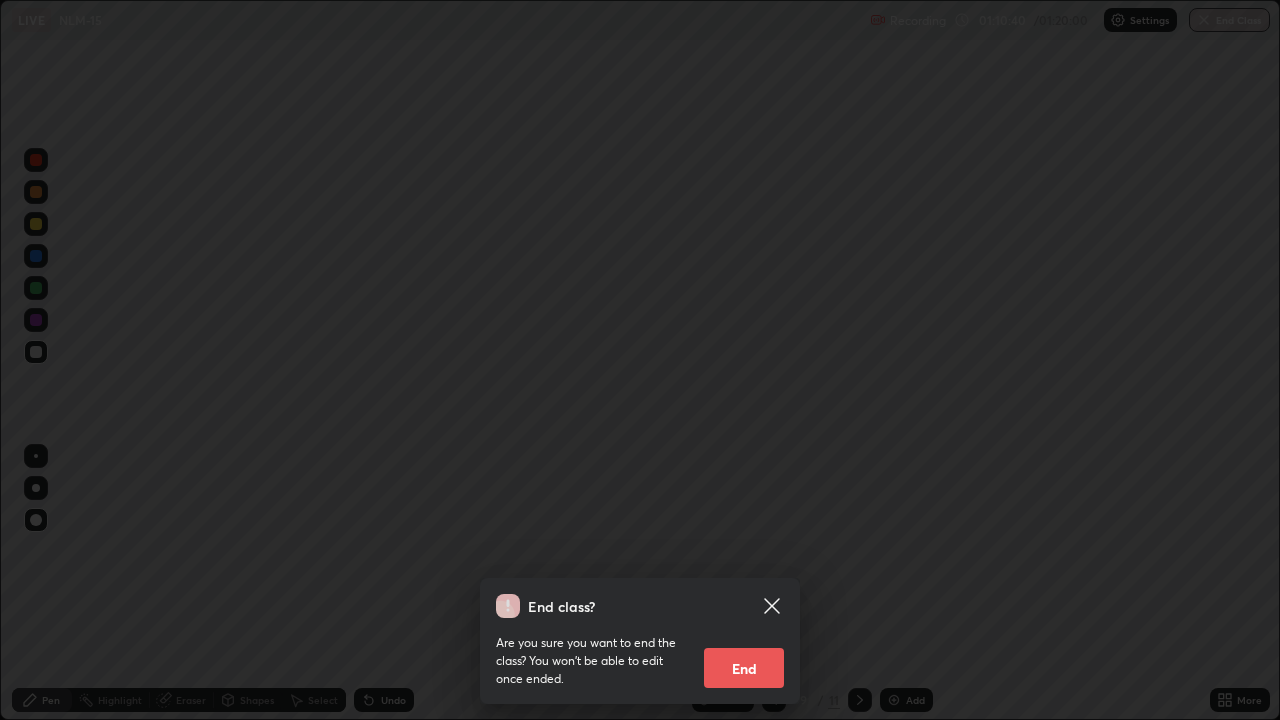 click on "End" at bounding box center (744, 668) 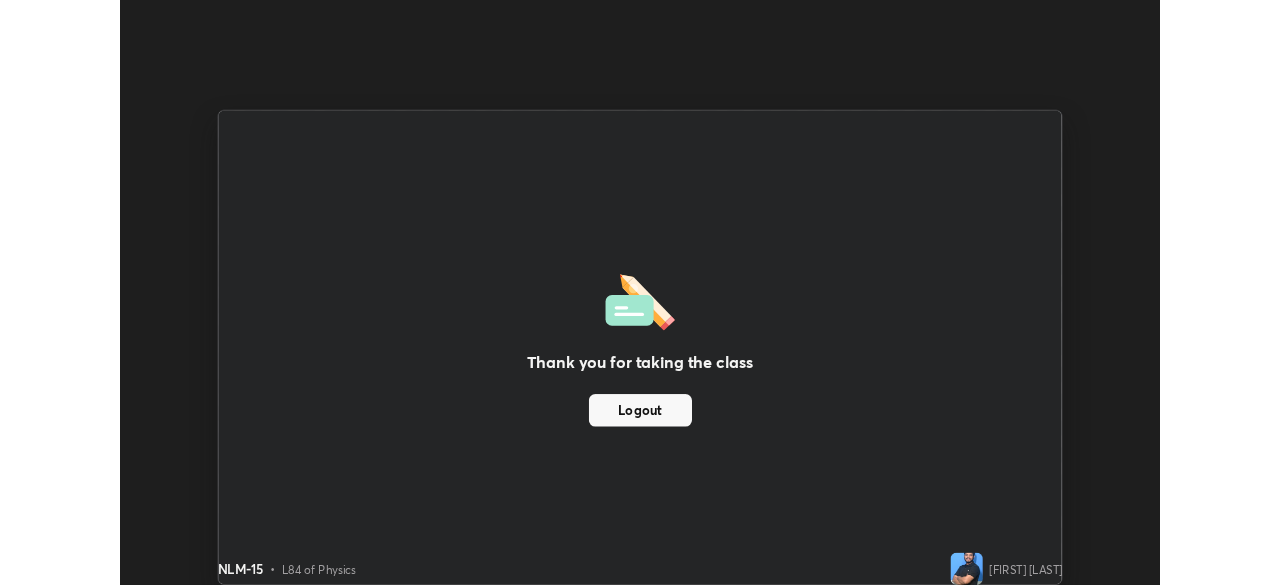 scroll, scrollTop: 585, scrollLeft: 1280, axis: both 